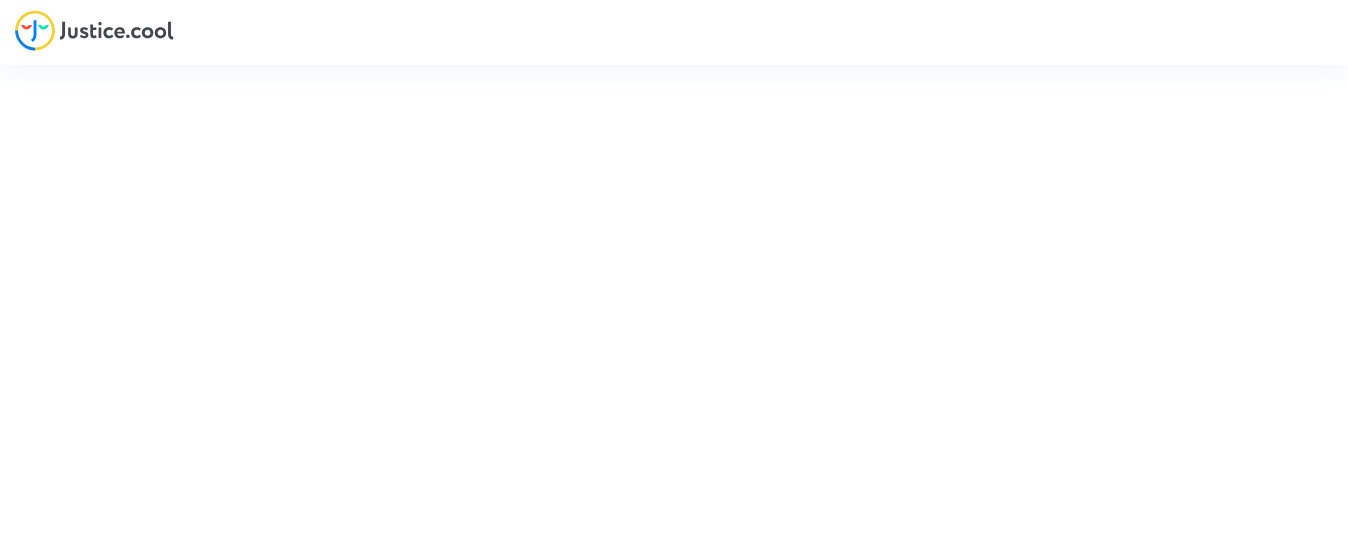 scroll, scrollTop: 0, scrollLeft: 0, axis: both 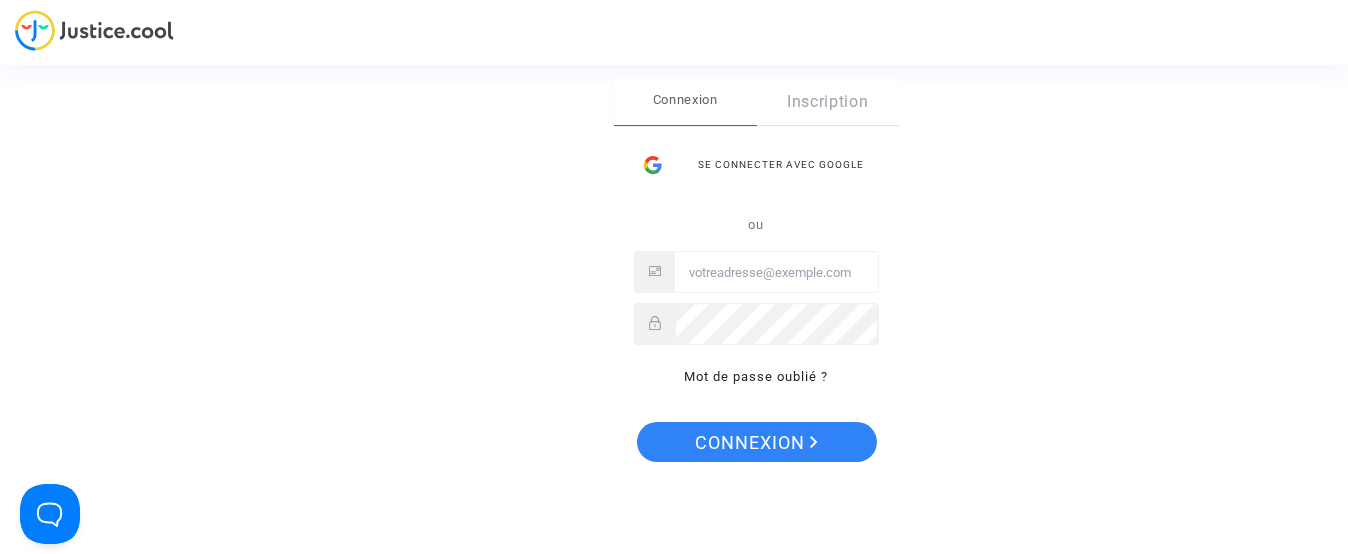 type on "[EMAIL_ADDRESS][DOMAIN_NAME]" 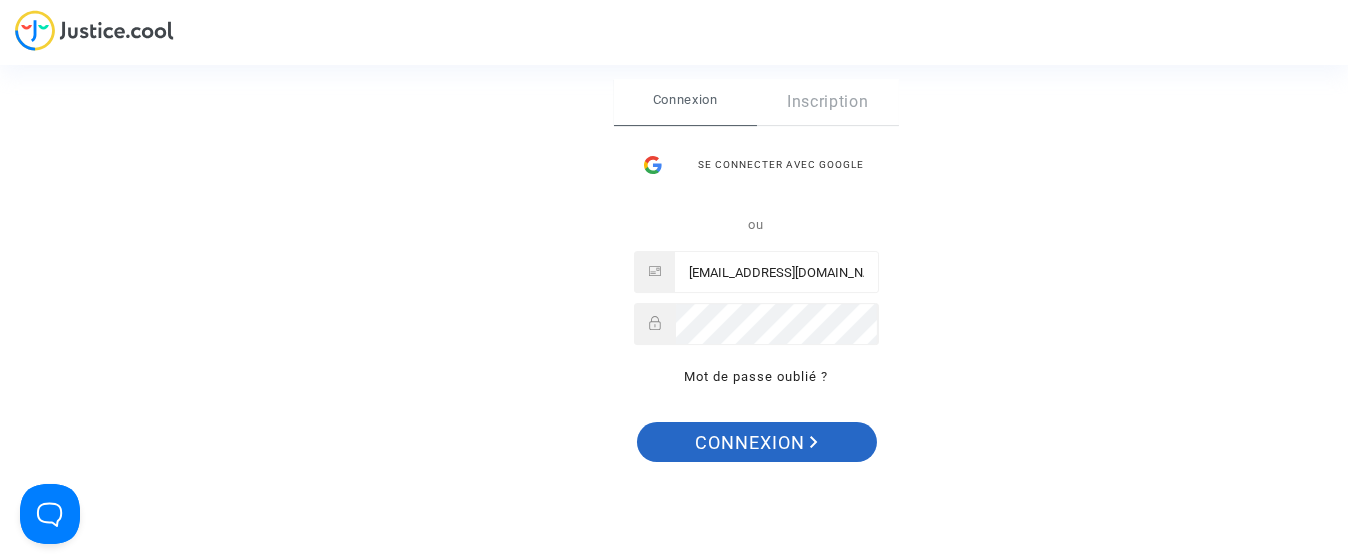 click on "Connexion" at bounding box center [756, 443] 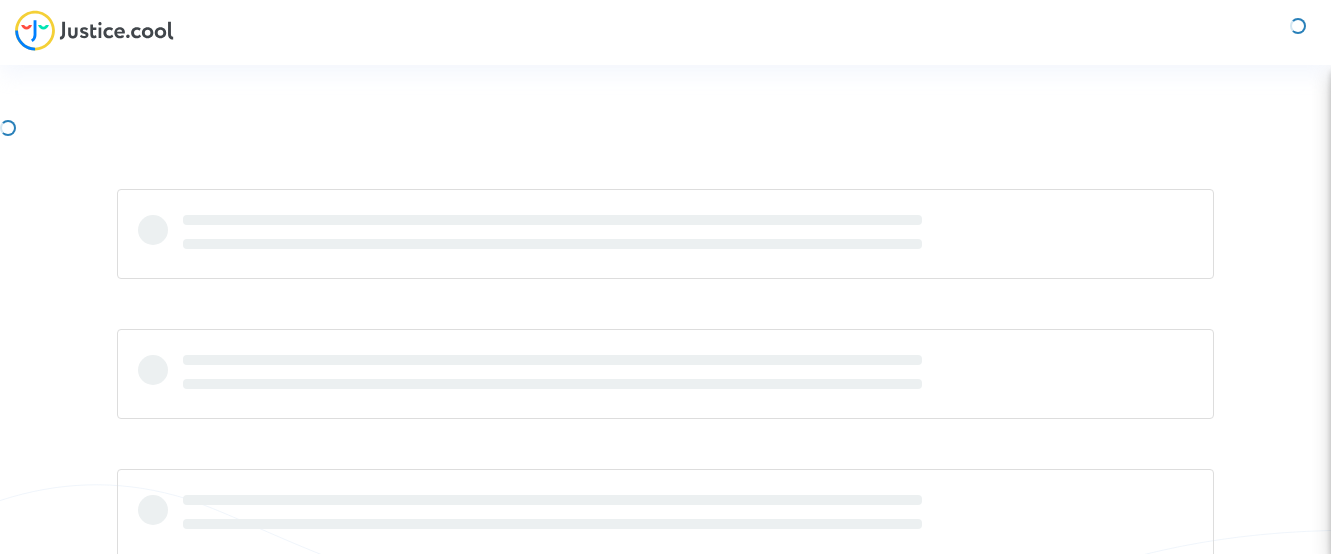 scroll, scrollTop: 0, scrollLeft: 0, axis: both 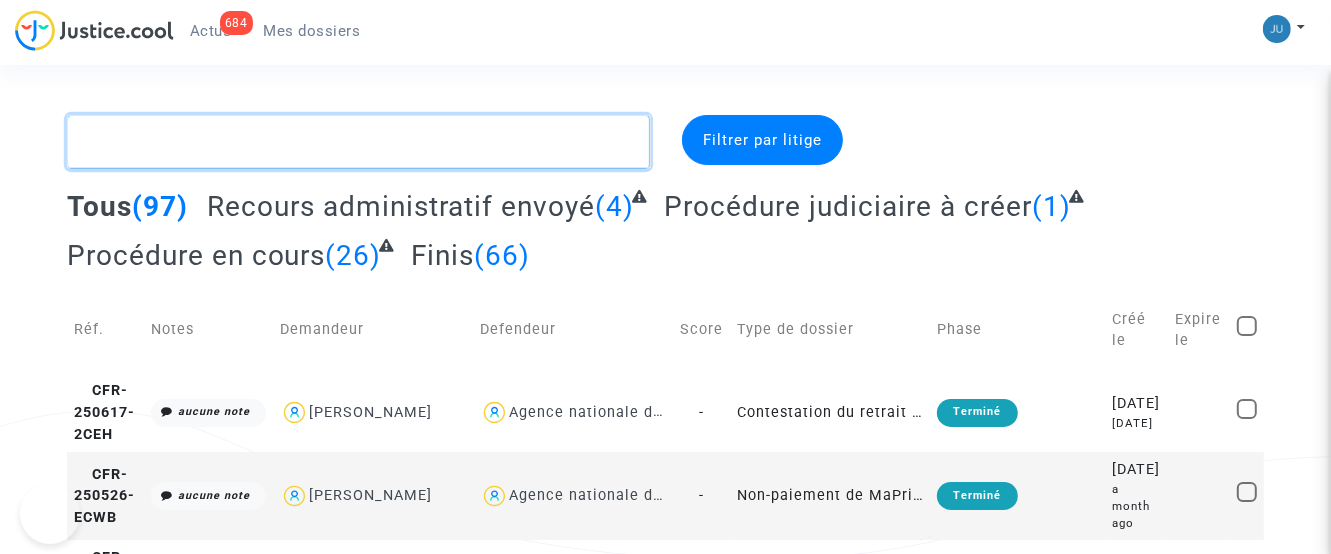 click 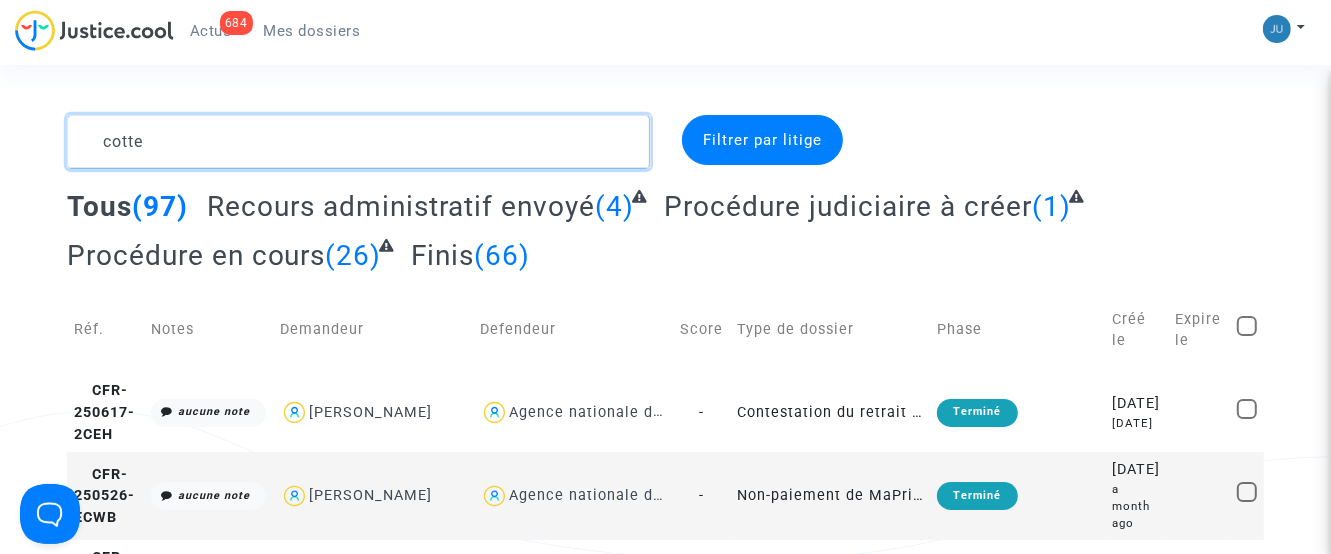 scroll, scrollTop: 0, scrollLeft: 0, axis: both 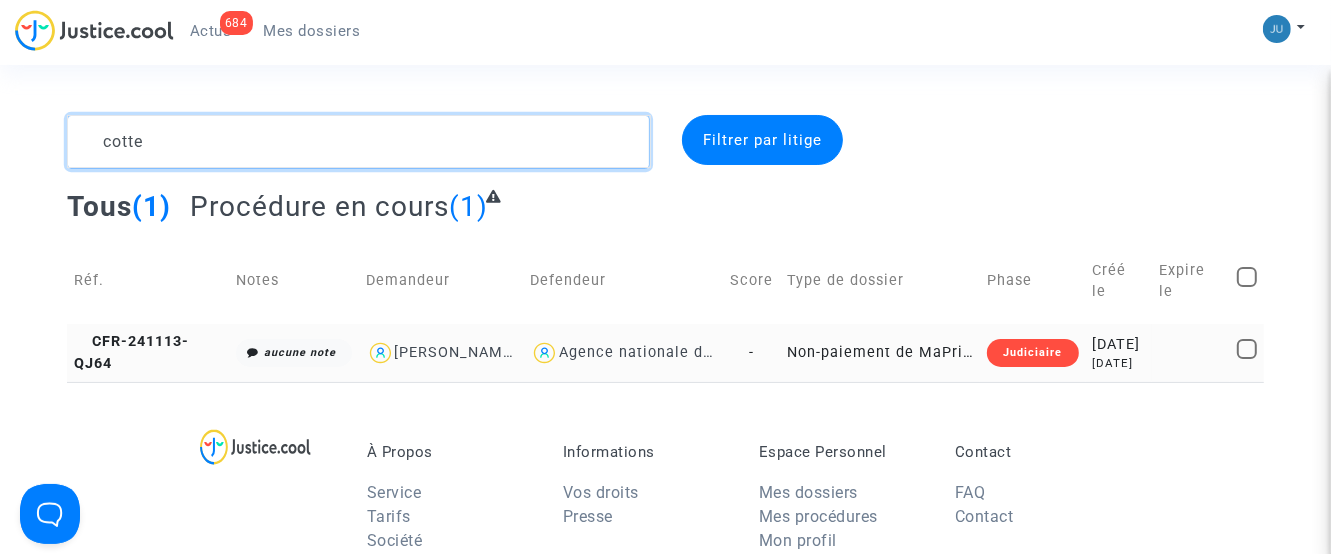 type on "cotte" 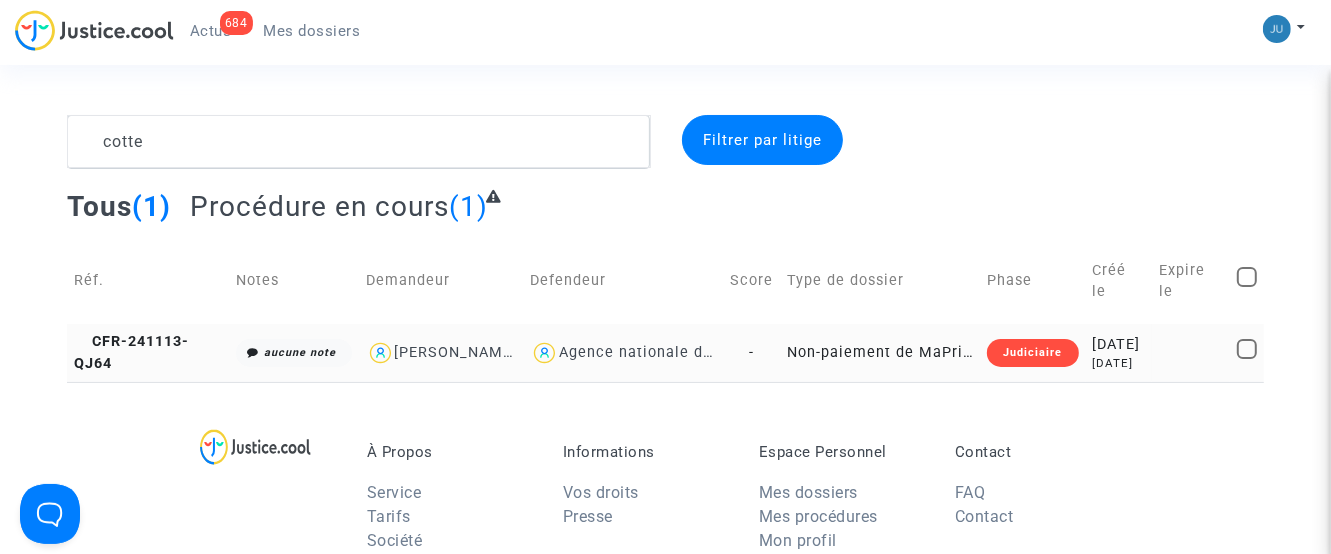 click on "Non-paiement de MaPrimeRenov' par l'ANAH (mandataire)" 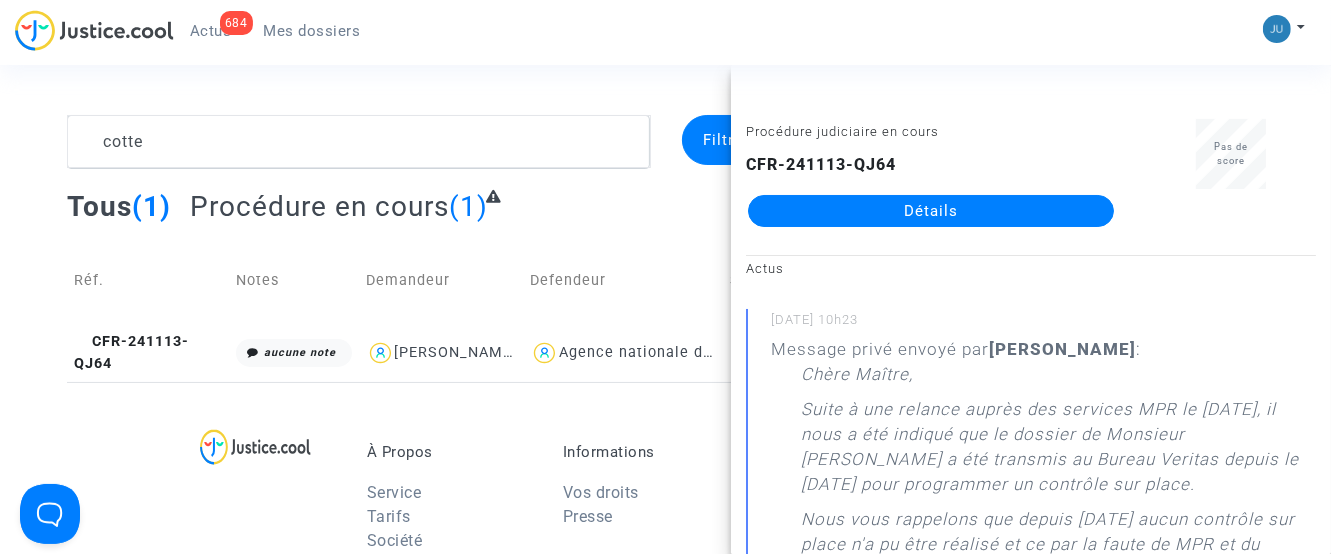 click on "Détails" 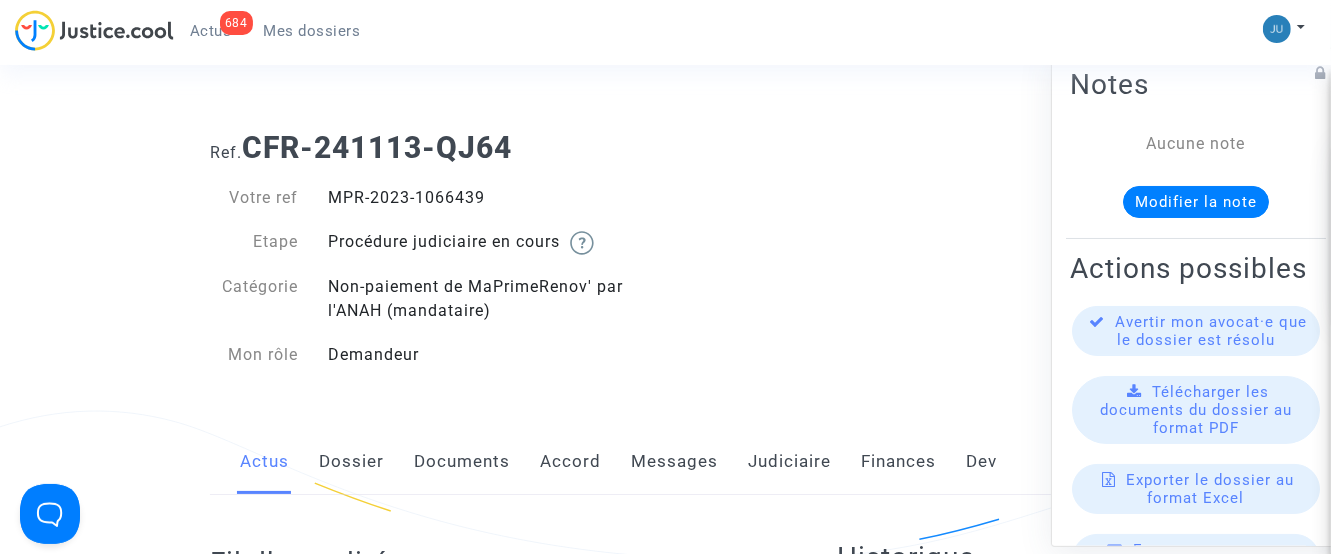 click on "Messages" 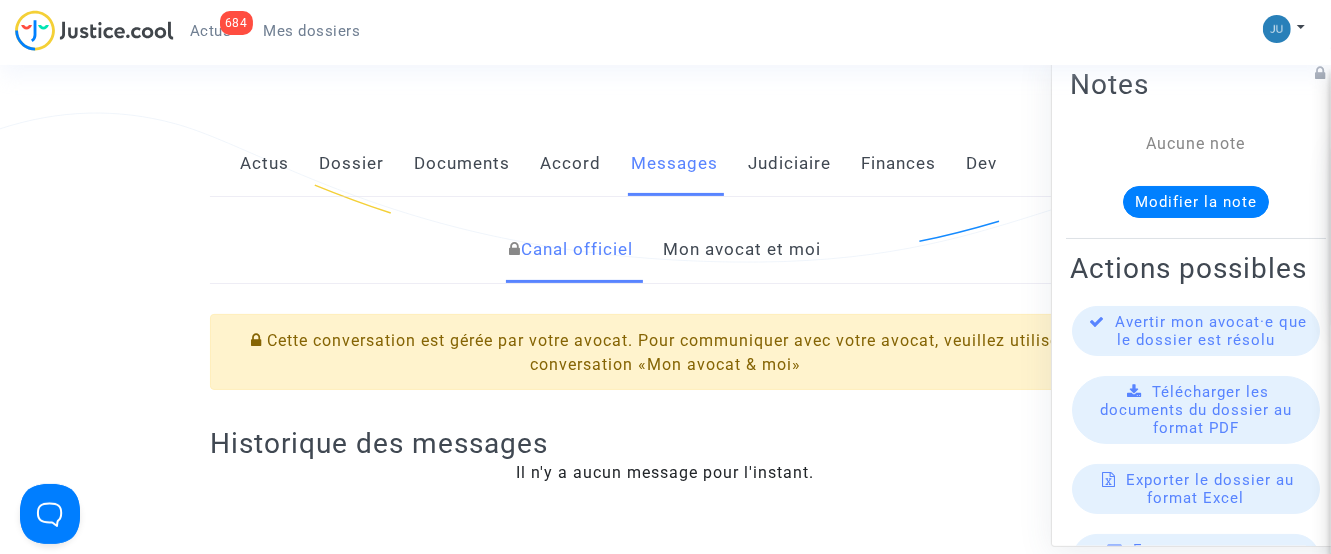 scroll, scrollTop: 300, scrollLeft: 0, axis: vertical 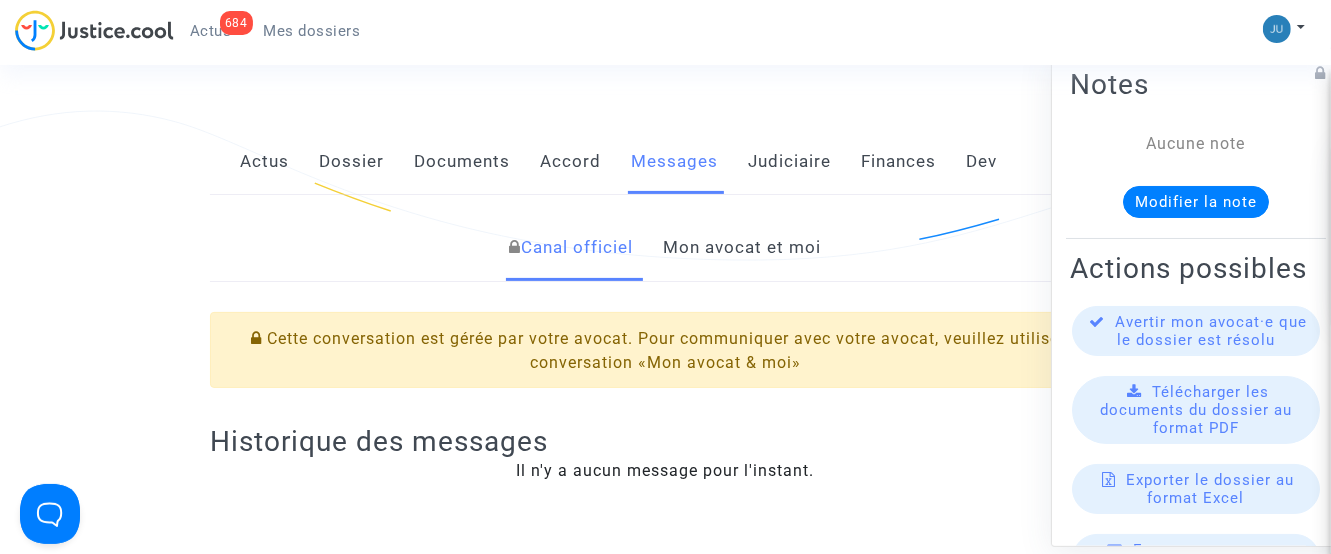 click on "Mon avocat et moi" 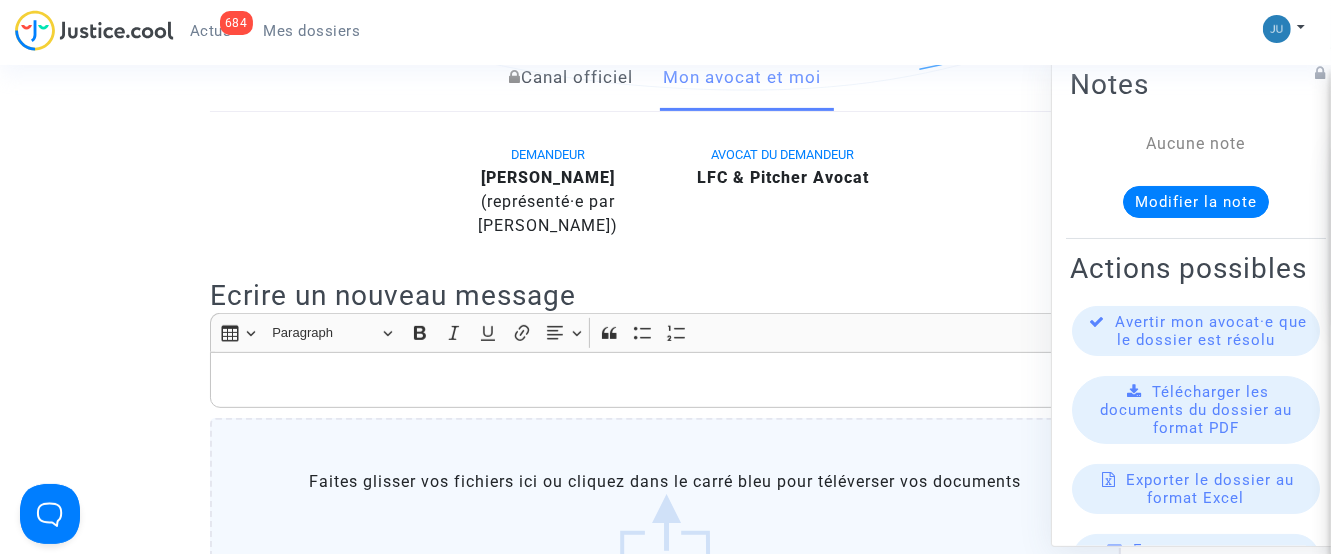 scroll, scrollTop: 600, scrollLeft: 0, axis: vertical 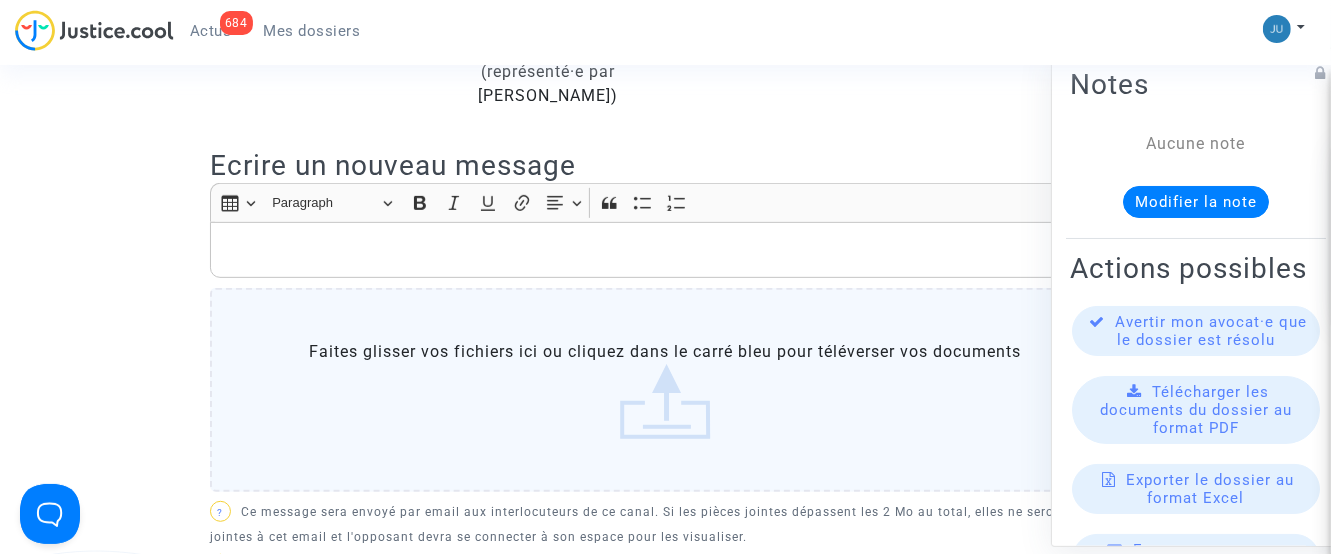 click 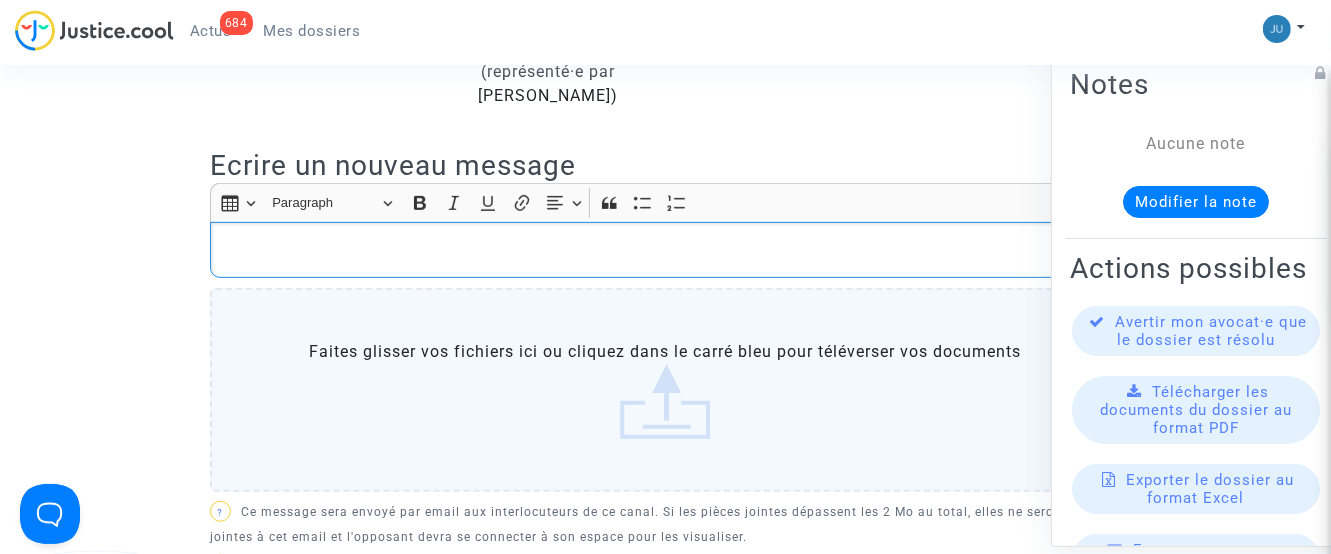 type 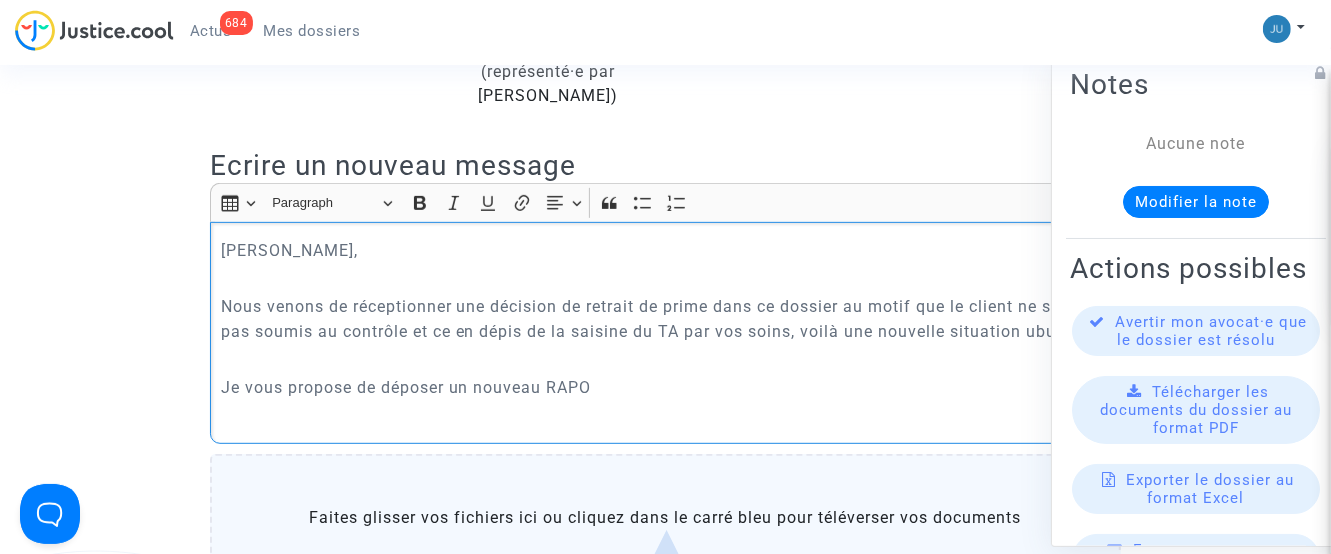 click on "Je vous propose de déposer un nouveau RAPO" 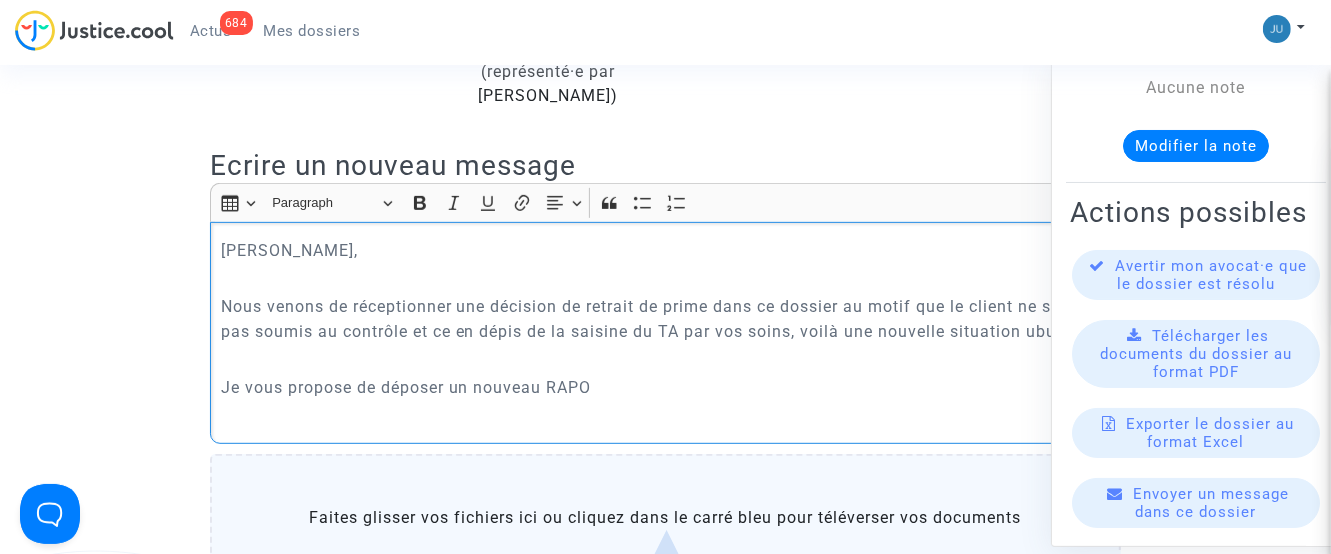 scroll, scrollTop: 87, scrollLeft: 0, axis: vertical 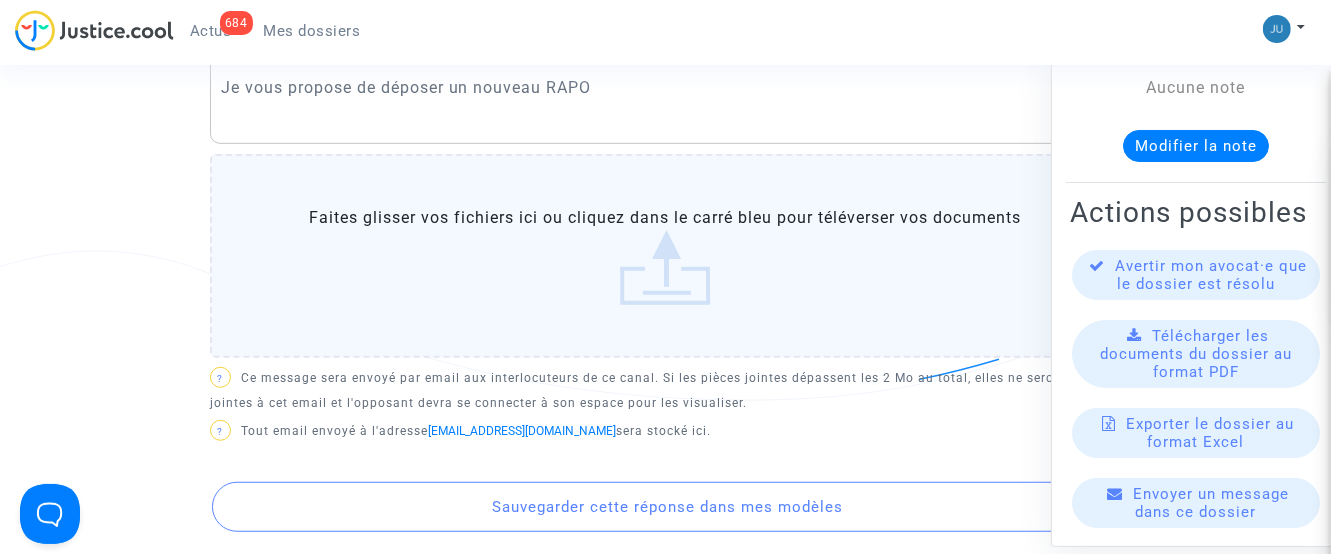 click on "Faites glisser vos fichiers ici ou cliquez dans le carré bleu pour téléverser vos documents" 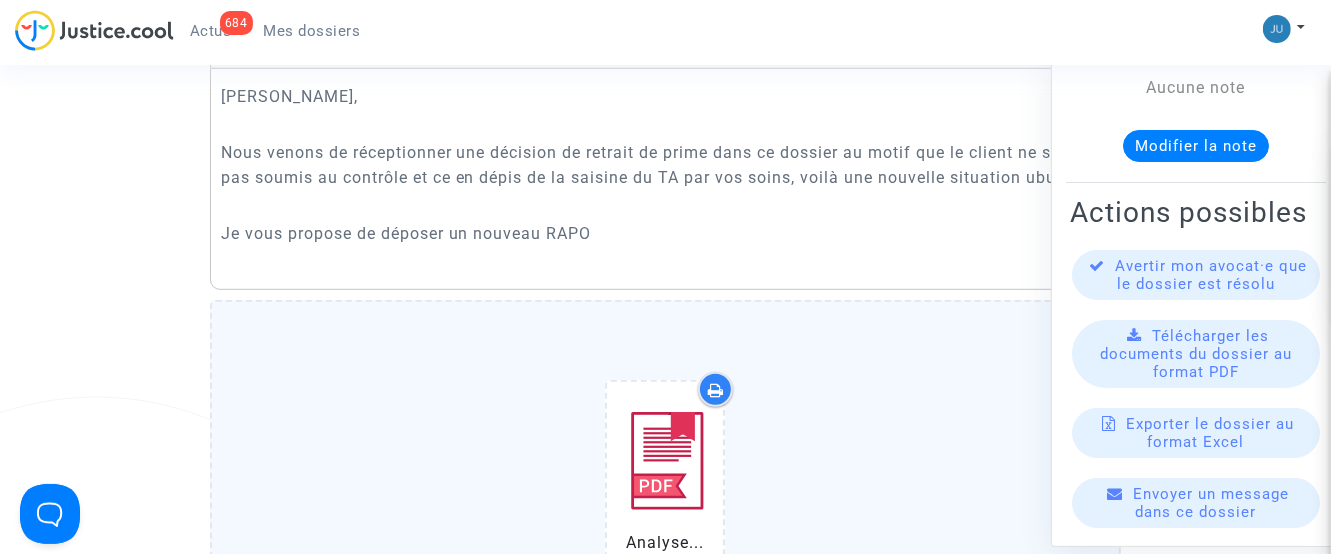 scroll, scrollTop: 600, scrollLeft: 0, axis: vertical 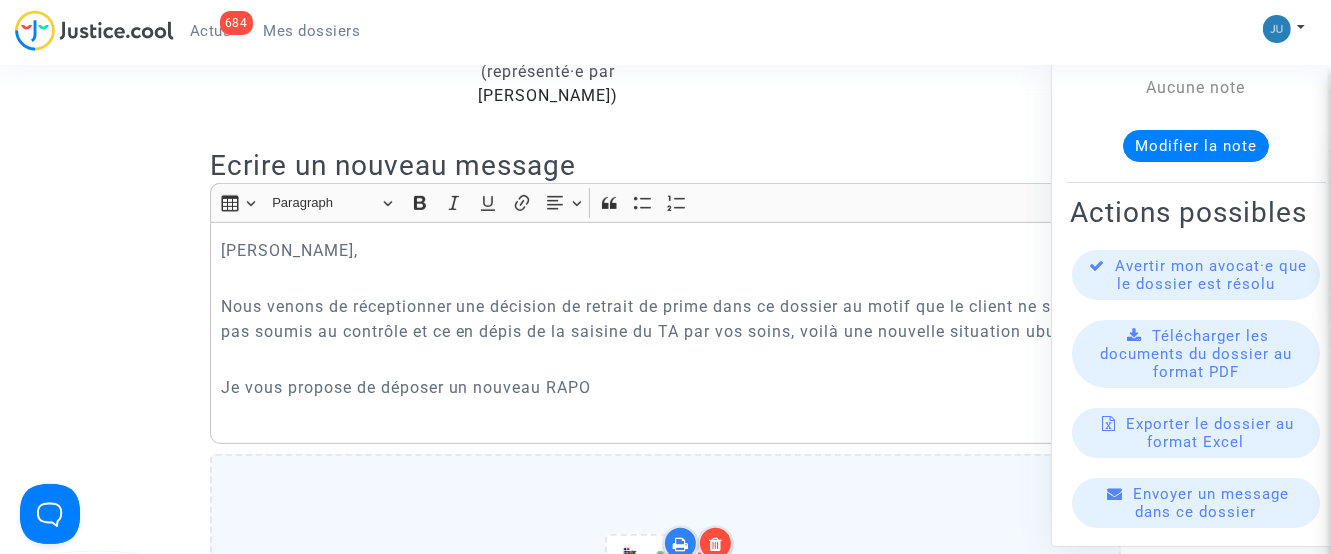click on "Nous venons de réceptionner une décision de retrait de prime dans ce dossier au motif que le client ne serait pas soumis au contrôle et ce en dépis de la saisine du TA par vos soins, voilà une nouvelle situation ubuesque." 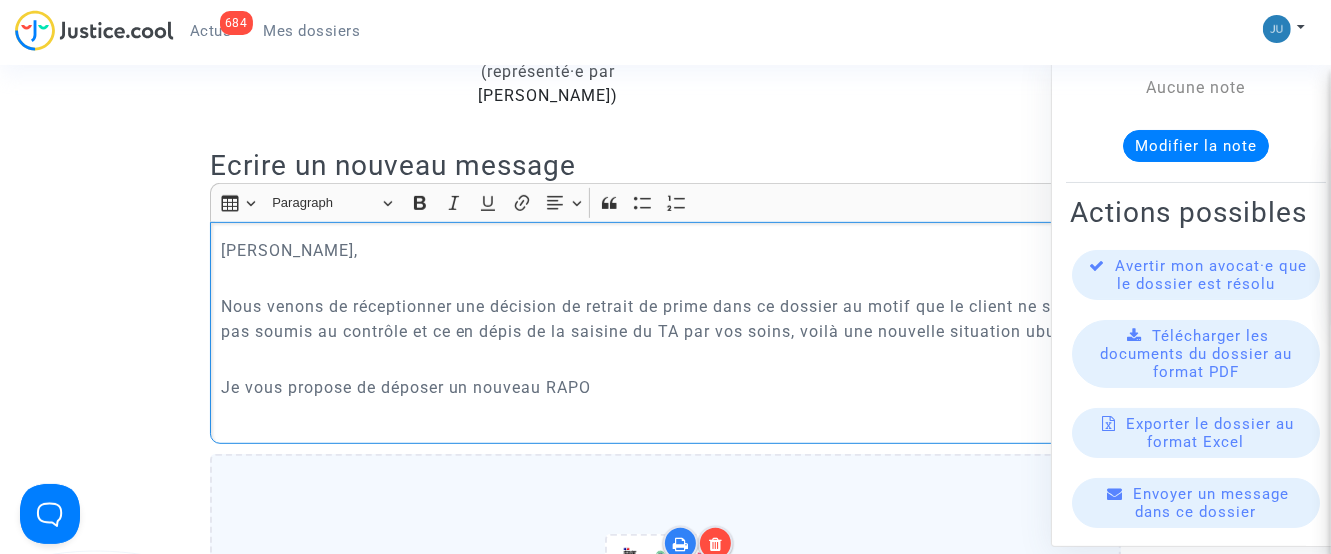 drag, startPoint x: 501, startPoint y: 336, endPoint x: 352, endPoint y: 278, distance: 159.8906 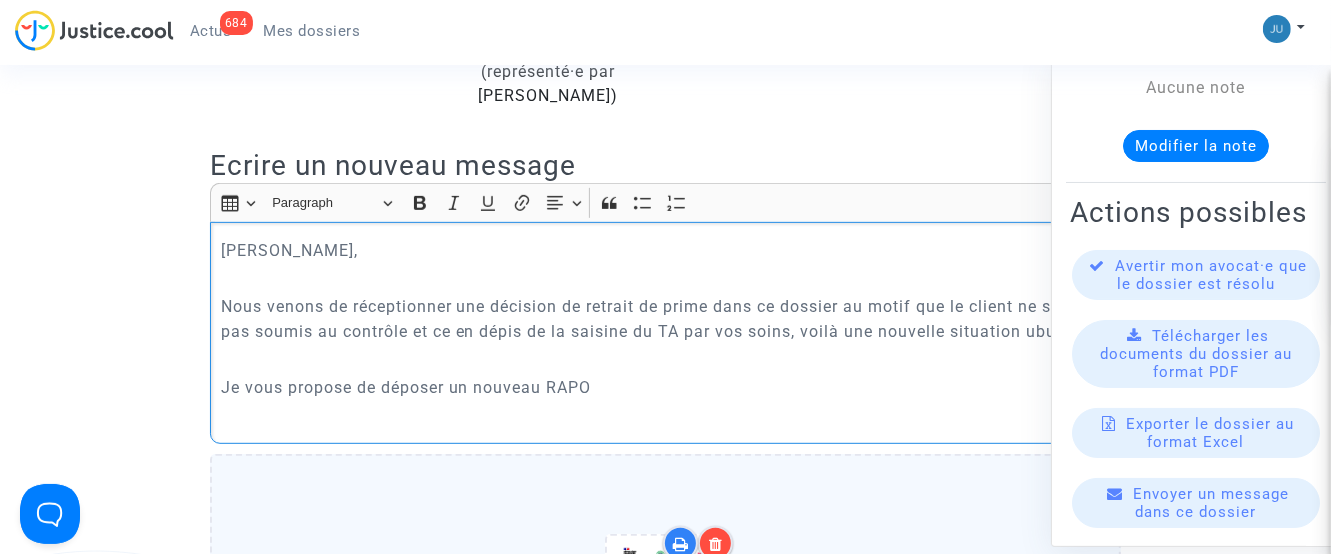 click on "Nous venons de réceptionner une décision de retrait de prime dans ce dossier au motif que le client ne serait pas soumis au contrôle et ce en dépis de la saisine du TA par vos soins, voilà une nouvelle situation ubuesque." 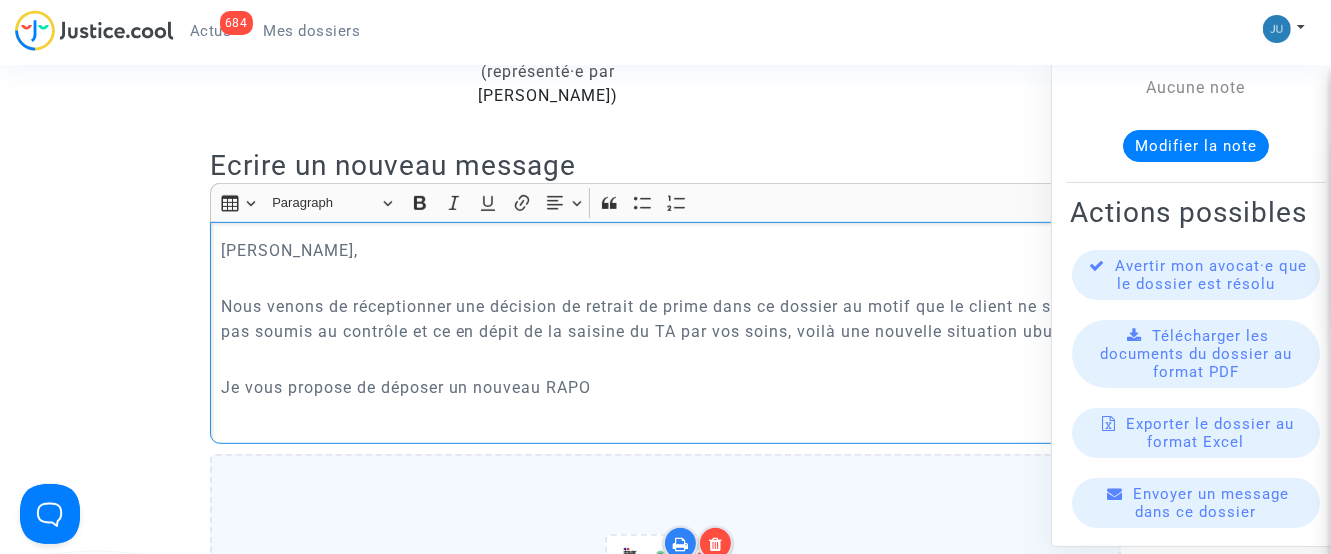 drag, startPoint x: 607, startPoint y: 384, endPoint x: 198, endPoint y: 392, distance: 409.07825 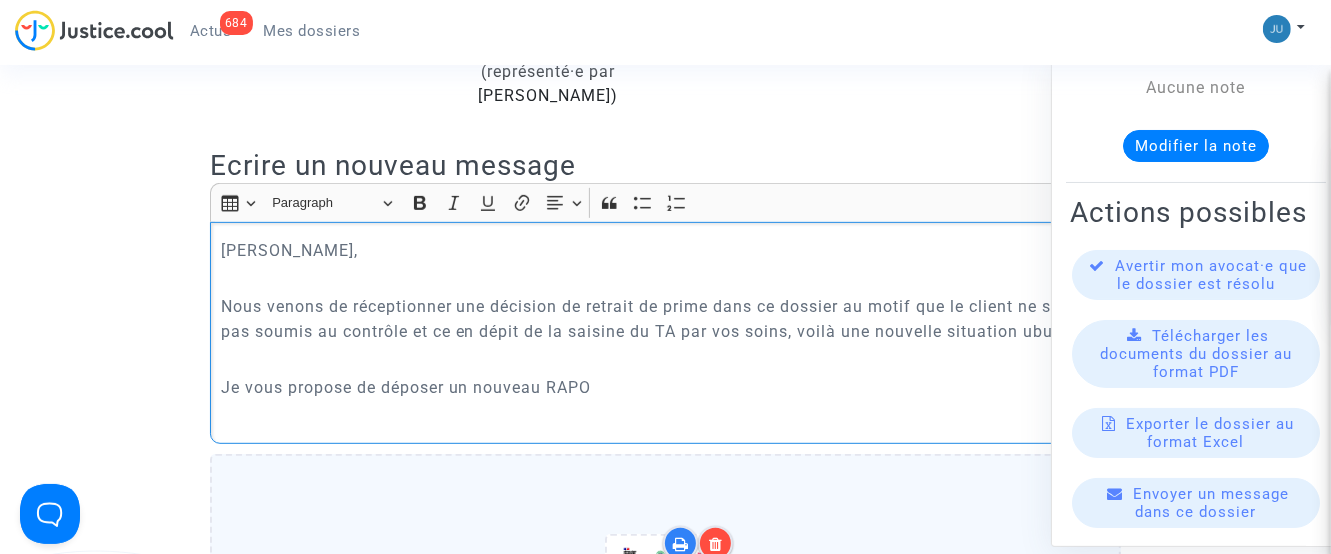 click on "Canal officiel   Mon avocat et moi   DEMANDEUR  [PERSON_NAME]  (représenté·e par COZYNERGY)  AVOCAT DU DEMANDEUR  LFC & Pitcher Avocat Ecrire un nouveau message Rich Text Editor Insert table Insert table Heading Paragraph Paragraph Heading 1 Heading 2 Heading 3 Bold (CTRL+B) Bold Italic (CTRL+I) Italic Underline (CTRL+U) Underline Link (Ctrl+K) Link Text alignment Text alignment Align left Align left Align right Align right Align center Align center Justify Justify Block quote Block quote Bulleted List Bulleted List Numbered List Numbered List [PERSON_NAME], Nous venons de réceptionner une décision de retrait de prime dans ce dossier au motif que le client ne serait pas soumis au contrôle et ce en dépit de la saisine du TA par vos soins, voilà une nouvelle situation ubuesque. Je vous propose de déposer un nouveau RAPO  Notification-MPR-retrait20250710T152834.pdf   Faites glisser vos fichiers ici ou cliquez dans le carré bleu pour téléverser vos documents   Confirmer  ? ?  sera stocké ici.  Envoyer" 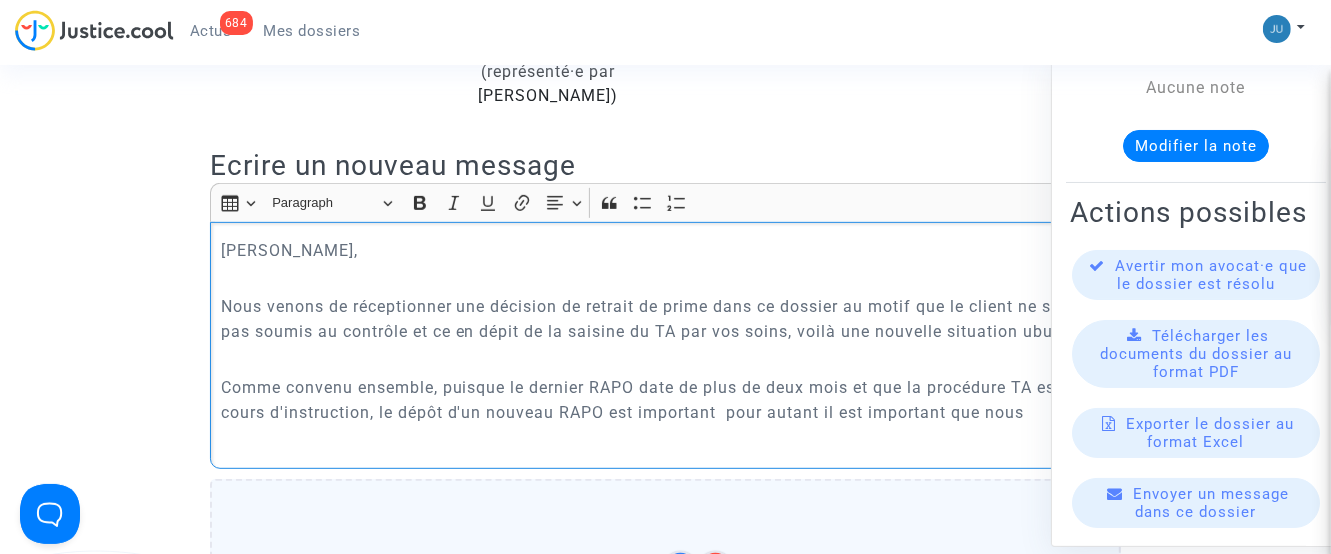 click on "Nous venons de réceptionner une décision de retrait de prime dans ce dossier au motif que le client ne serait pas soumis au contrôle et ce en dépit de la saisine du TA par vos soins, voilà une nouvelle situation ubuesque." 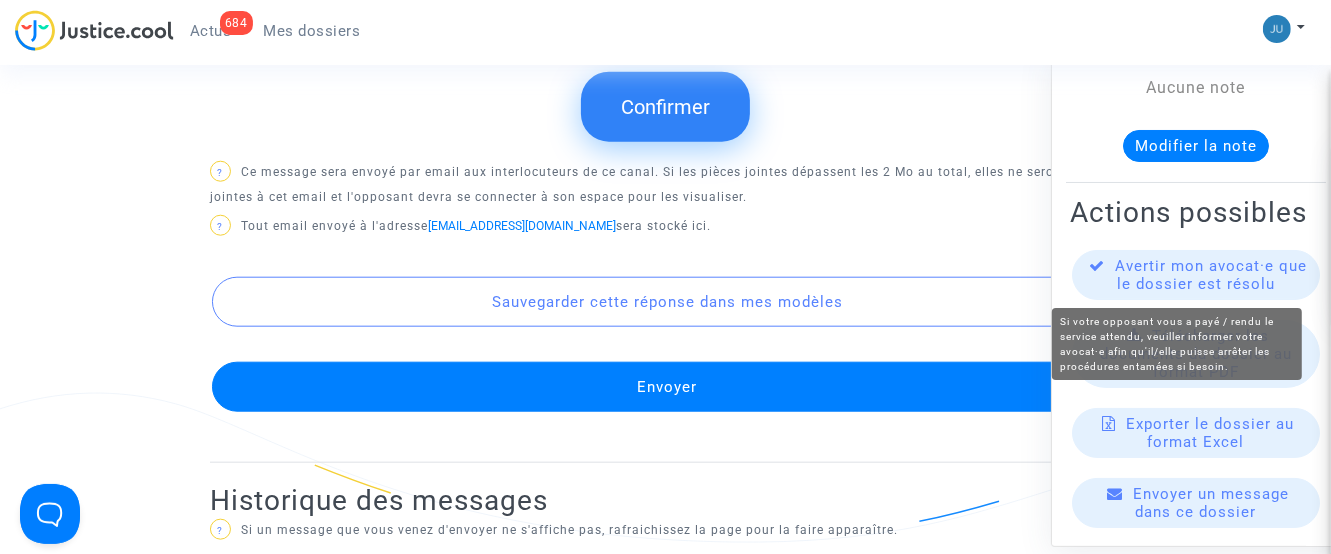 scroll, scrollTop: 1600, scrollLeft: 0, axis: vertical 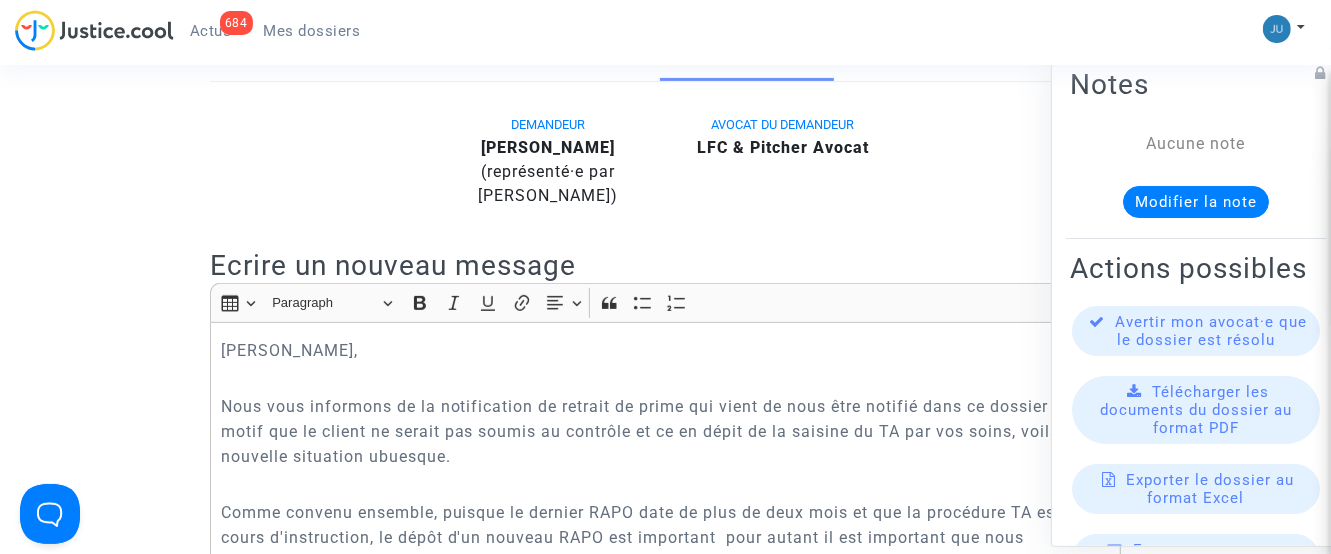click on "Ecrire un nouveau message" 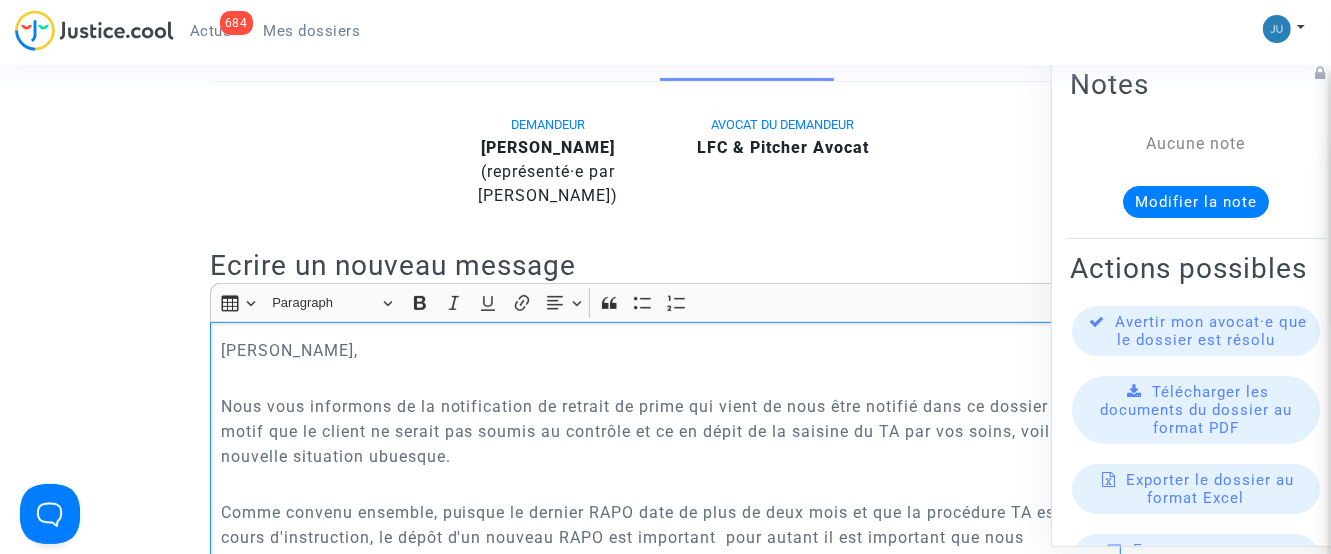 click on "Nous vous informons de la notification de retrait de prime qui vient de nous être notifié dans ce dossier au motif que le client ne serait pas soumis au contrôle et ce en dépit de la saisine du TA par vos soins, voilà une nouvelle situation ubuesque." 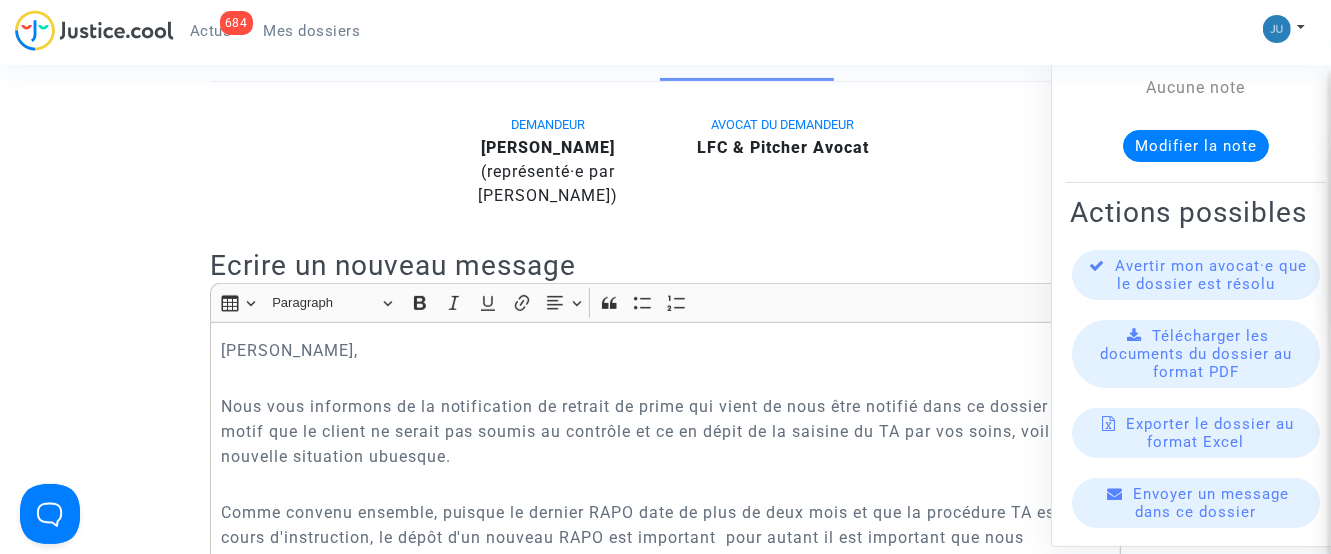 scroll, scrollTop: 87, scrollLeft: 0, axis: vertical 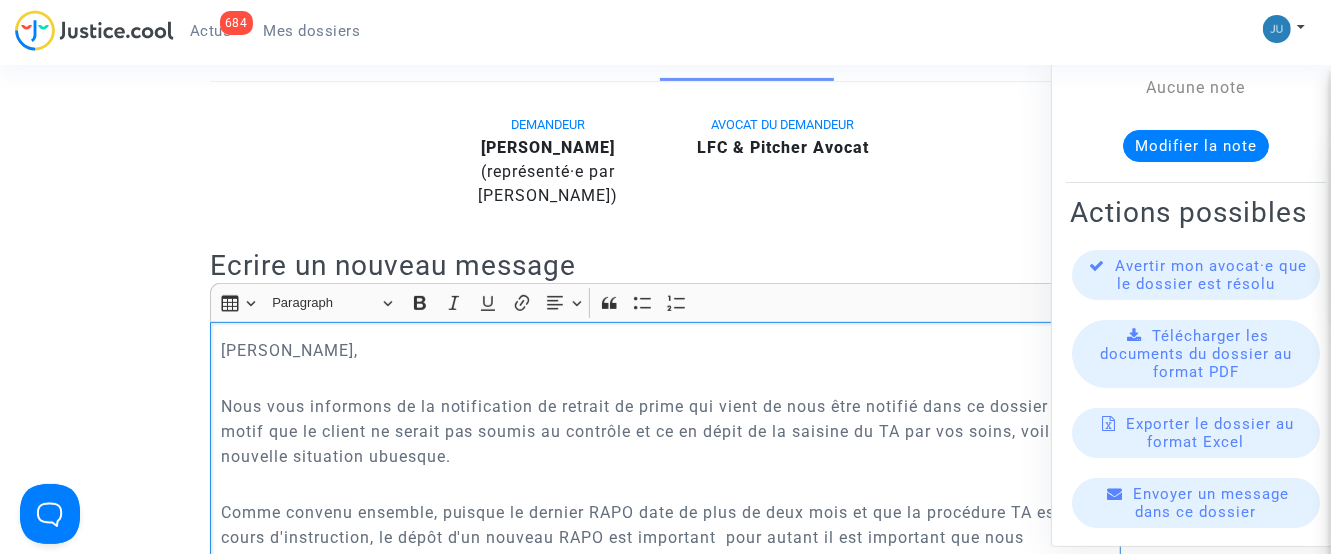 click on "Nous vous informons de la notification de retrait de prime qui vient de nous être notifié dans ce dossier au motif que le client ne serait pas soumis au contrôle et ce en dépit de la saisine du TA par vos soins, voilà une nouvelle situation ubuesque." 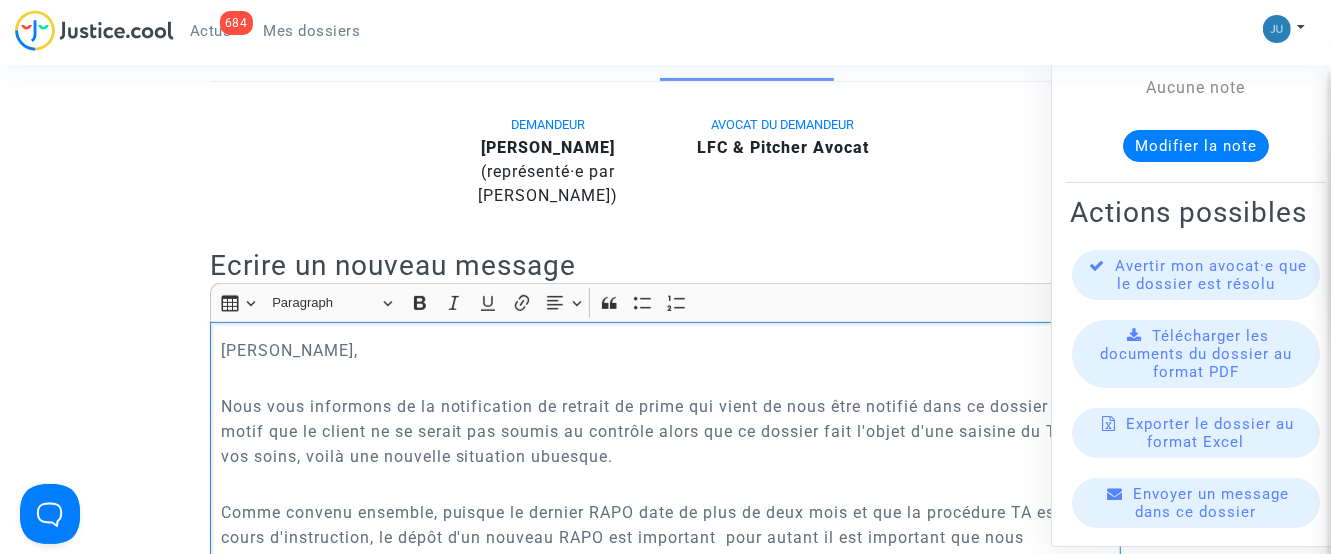 click on "Nous vous informons de la notification de retrait de prime qui vient de nous être notifié dans ce dossier au motif que le client ne se serait pas soumis au contrôle alors que ce dossier fait l'objet d'une saisine du TA par vos soins, voilà une nouvelle situation ubuesque." 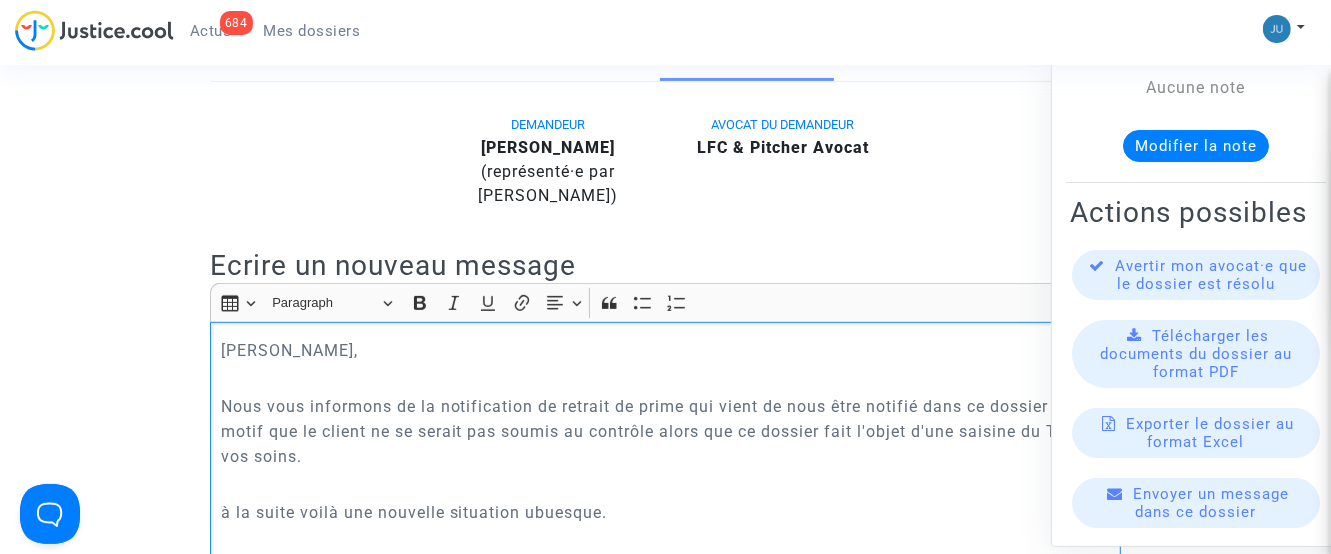 click on "Nous vous informons de la notification de retrait de prime qui vient de nous être notifié dans ce dossier au motif que le client ne se serait pas soumis au contrôle alors que ce dossier fait l'objet d'une saisine du TA par vos soins." 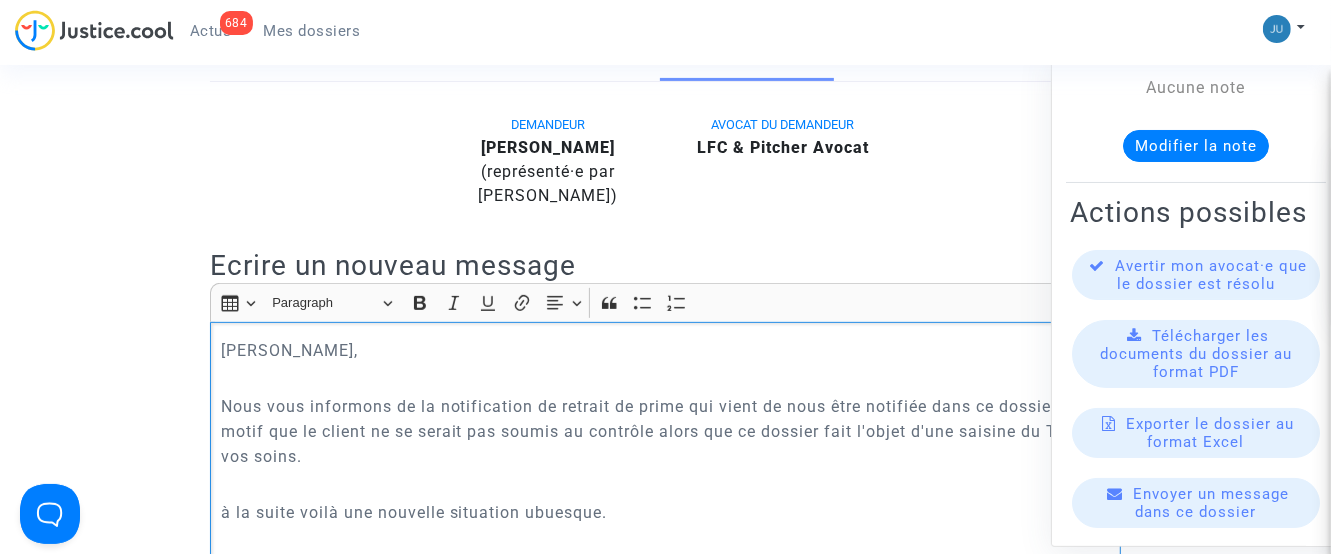 click on "Nous vous informons de la notification de retrait de prime qui vient de nous être notifiée dans ce dossier au motif que le client ne se serait pas soumis au contrôle alors que ce dossier fait l'objet d'une saisine du TA par vos soins." 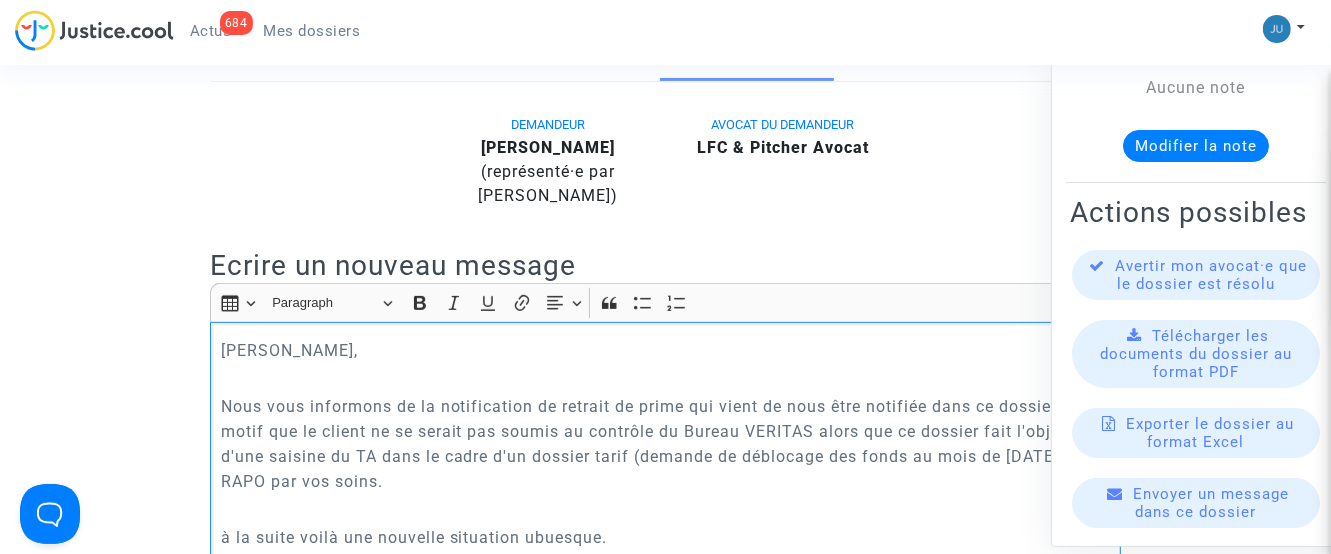 click on "Nous vous informons de la notification de retrait de prime qui vient de nous être notifiée dans ce dossier au motif que le client ne se serait pas soumis au contrôle du Bureau VERITAS alors que ce dossier fait l'objet d'une saisine du TA dans le cadre d'un dossier tarif (demande de déblocage des fonds au mois de [DATE] puis RAPO par vos soins." 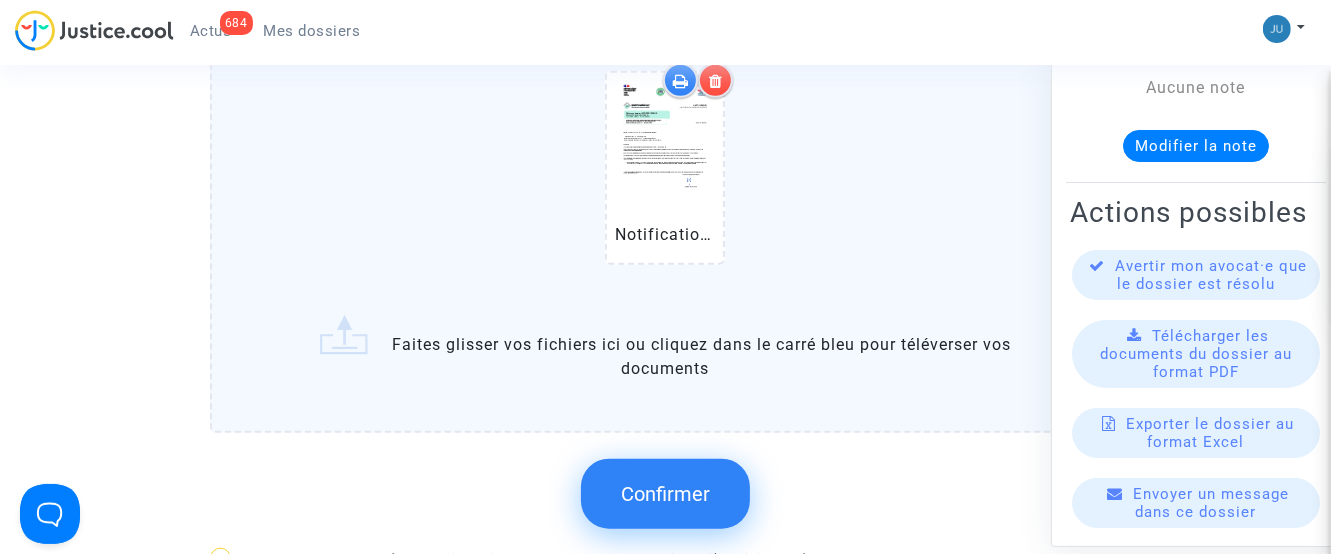 scroll, scrollTop: 1421, scrollLeft: 0, axis: vertical 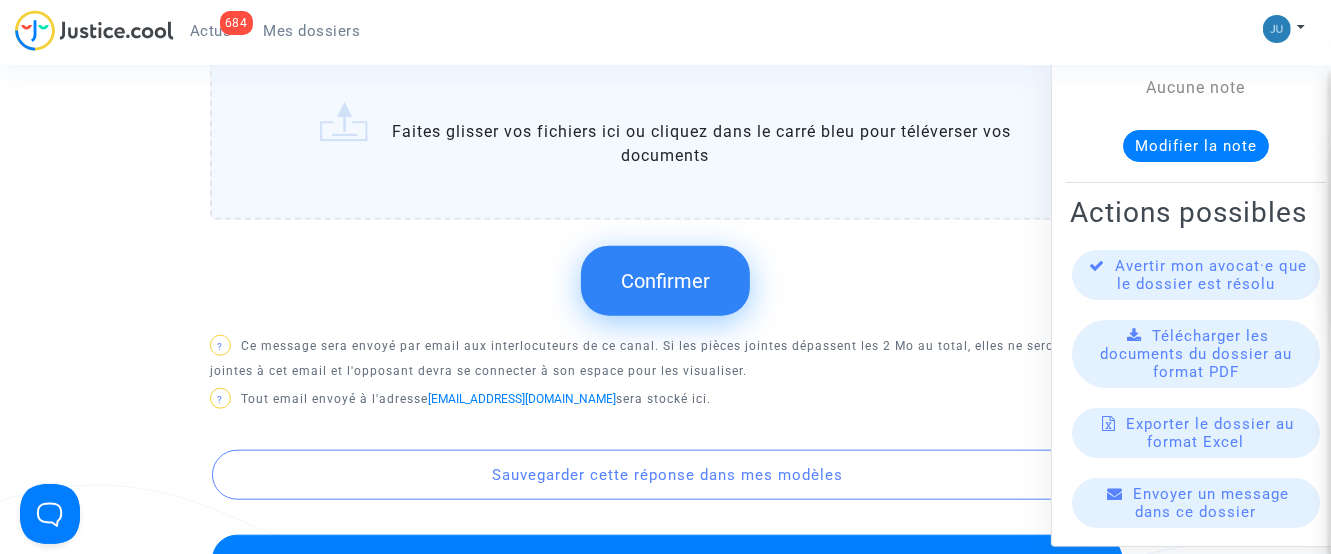 drag, startPoint x: 219, startPoint y: 349, endPoint x: 590, endPoint y: 556, distance: 424.84116 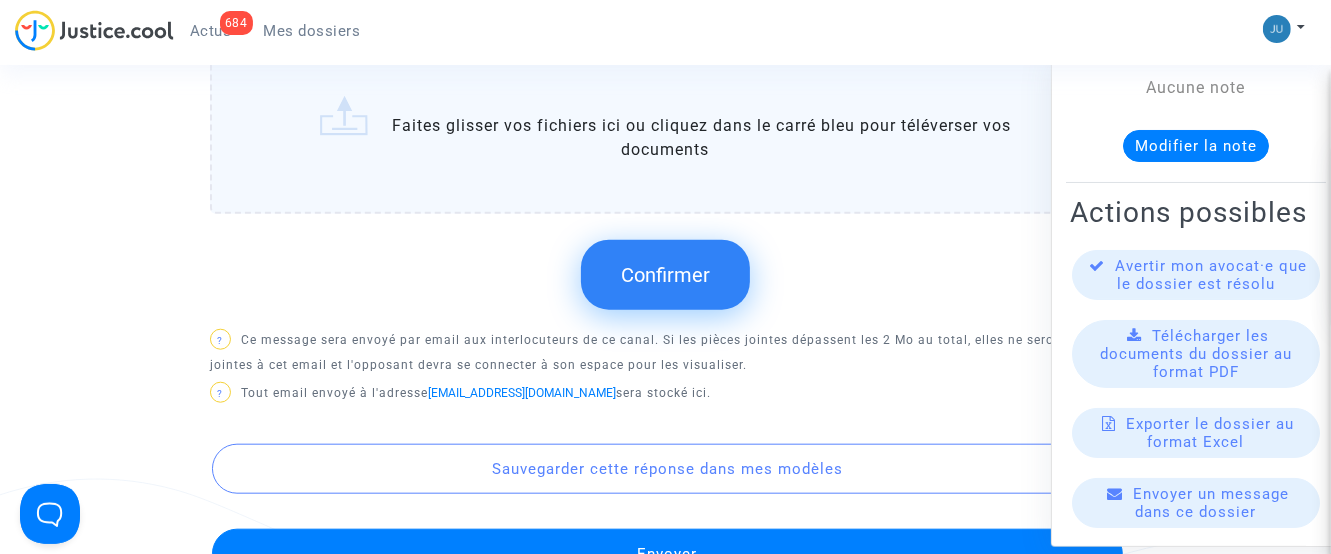 click on "684 Actus Mes dossiers Mon profil Paramètres Déconnexion Ref.  CFR-241113-QJ64  Votre ref   MPR-2023-1066439   Etape   Procédure judiciaire en cours       Catégorie   Non-paiement de MaPrimeRenov' par l'ANAH (mandataire)   Mon rôle   Demandeur   Actus   Dossier   Documents   Accord   Messages   Judiciaire   Finances   Dev   Canal officiel   Mon avocat et moi   DEMANDEUR  [PERSON_NAME]  (représenté·e par COZYNERGY)  AVOCAT DU DEMANDEUR  LFC & Pitcher Avocat Ecrire un nouveau message Rich Text Editor Insert table Insert table Heading Paragraph Paragraph Heading 1 Heading 2 Heading 3 Bold (CTRL+B) Bold Italic (CTRL+I) Italic Underline (CTRL+U) Underline Link (Ctrl+K) Link Text alignment Text alignment Align left Align left Align right Align right Align center Align center Justify Justify Block quote Block quote Bulleted List Bulleted List Numbered List Numbered List [PERSON_NAME],  à la suite voilà une nouvelle situation ubuesque.  Confirmer  ? ?  sera stocké ici.  Envoyer" at bounding box center [665, 1182] 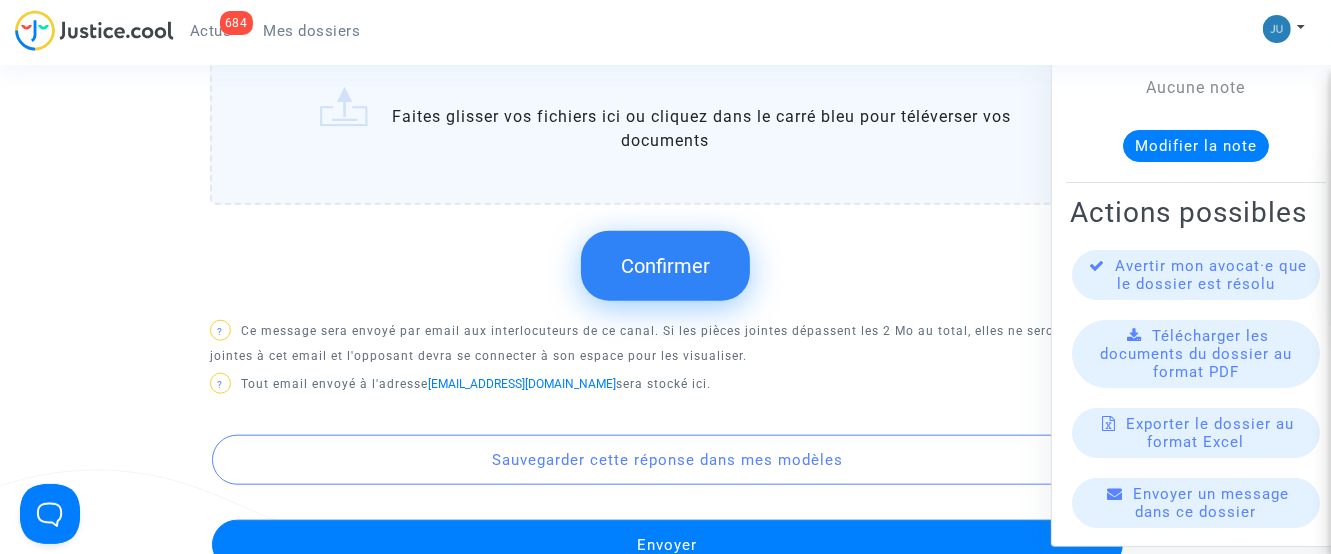 copy on "[PERSON_NAME], Nous vous informons de la notification de retrait de prime qui vient de nous être notifiée dans ce dossier au motif que le client ne se serait pas soumis au contrôle du Bureau VERITAS alors que ce dossier fait l'objet d'une saisine du TA dans le cadre d'un dossier tardif (demande de déblocage des fonds au mois de [DATE] puis RAPO par vos soins.  à la suite voilà une nouvelle situation ubuesque. Comme convenu ensemble, puisque le dernier RAPO date de plus de deux mois et que la procédure TA est en cours d'instruction, le dépôt d'un nouveau RAPO est important  pour autant il est important que nous" 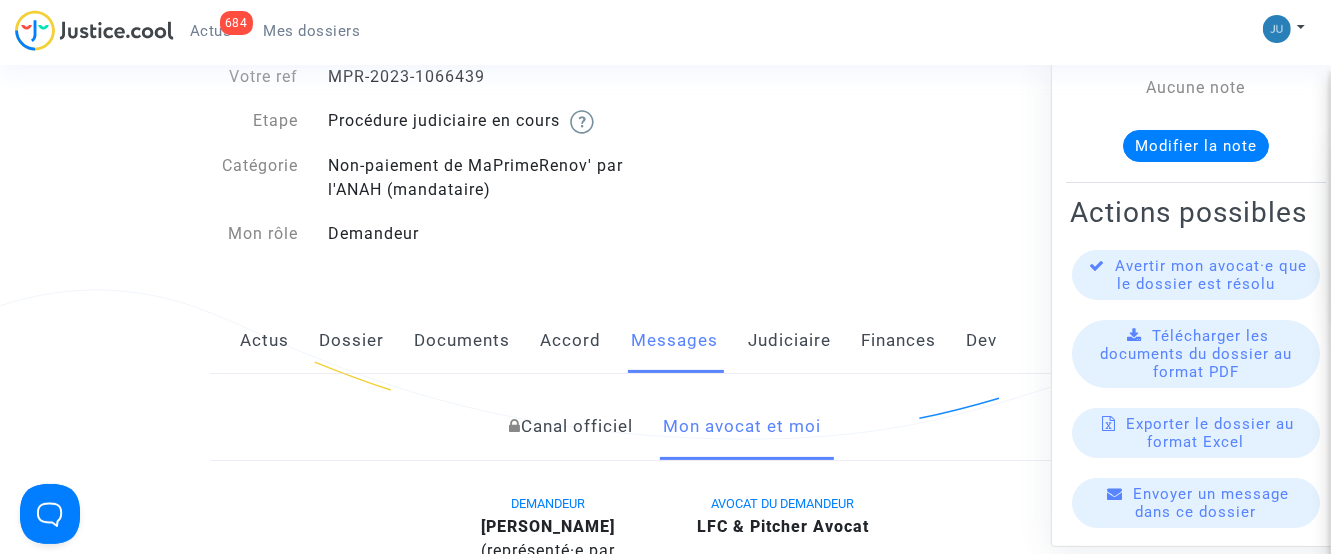 click on "Documents" 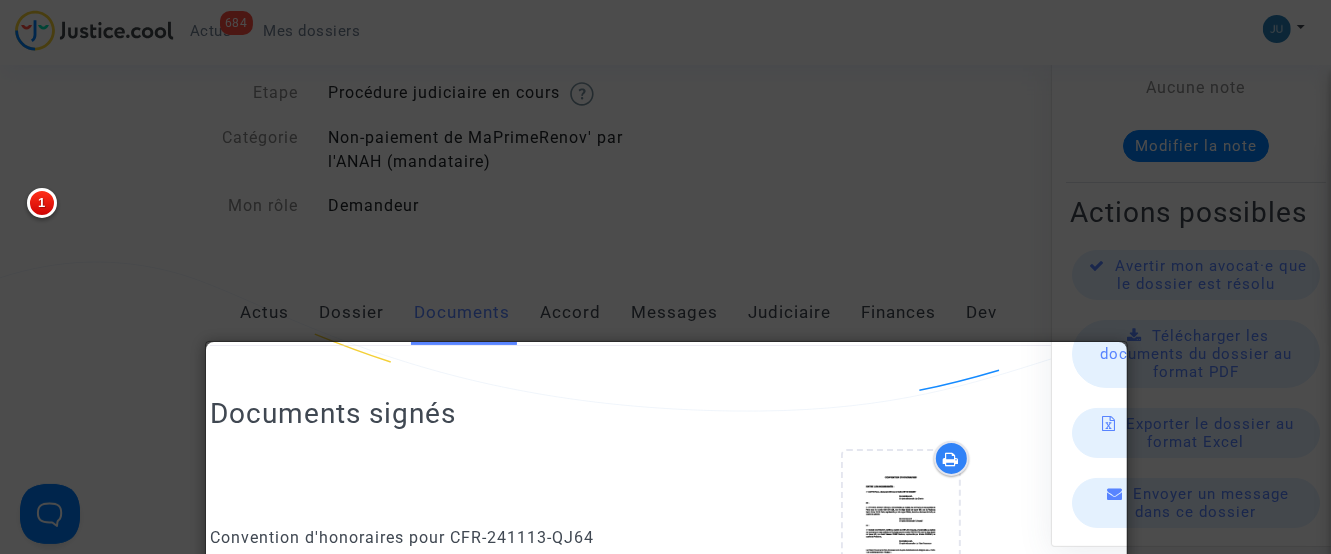 scroll, scrollTop: 0, scrollLeft: 0, axis: both 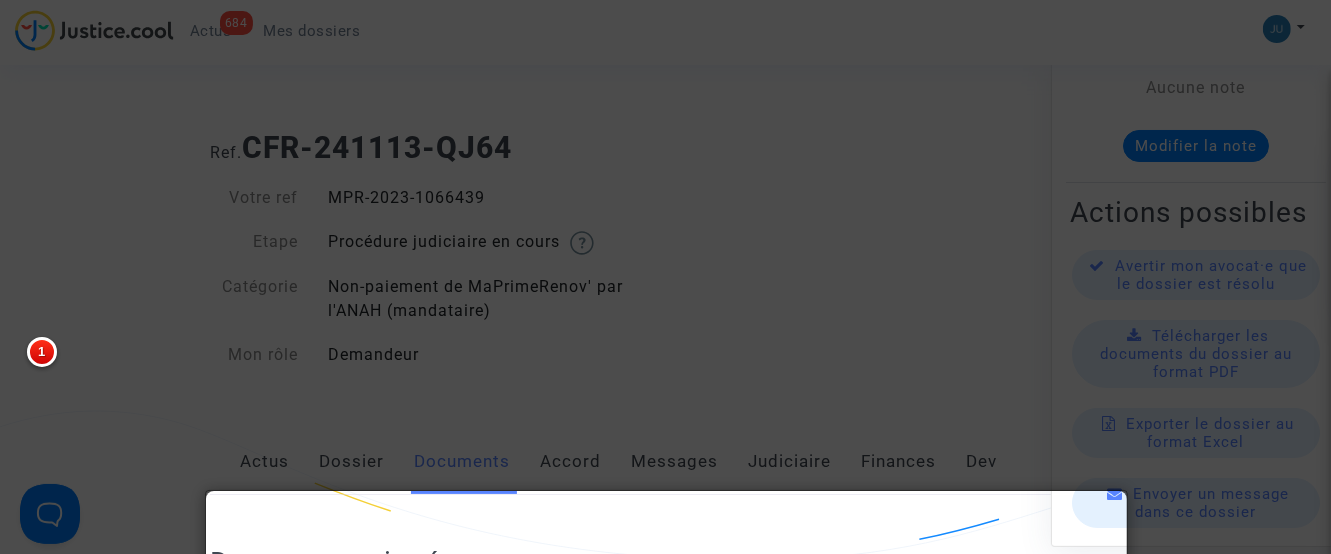 click at bounding box center [665, 277] 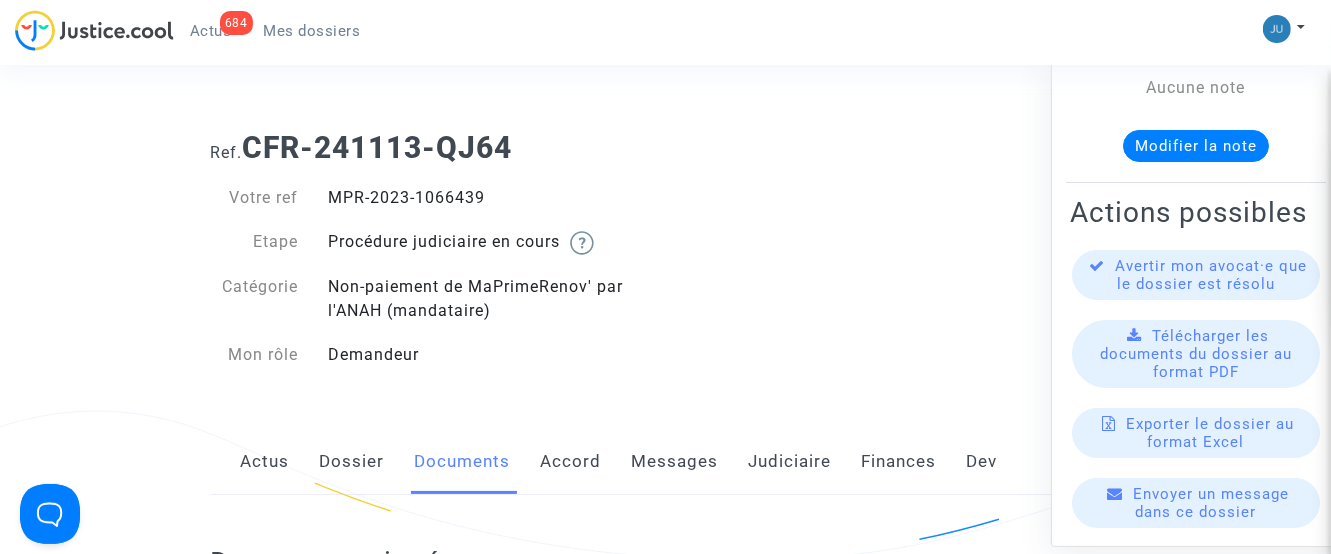 click on "Actus" 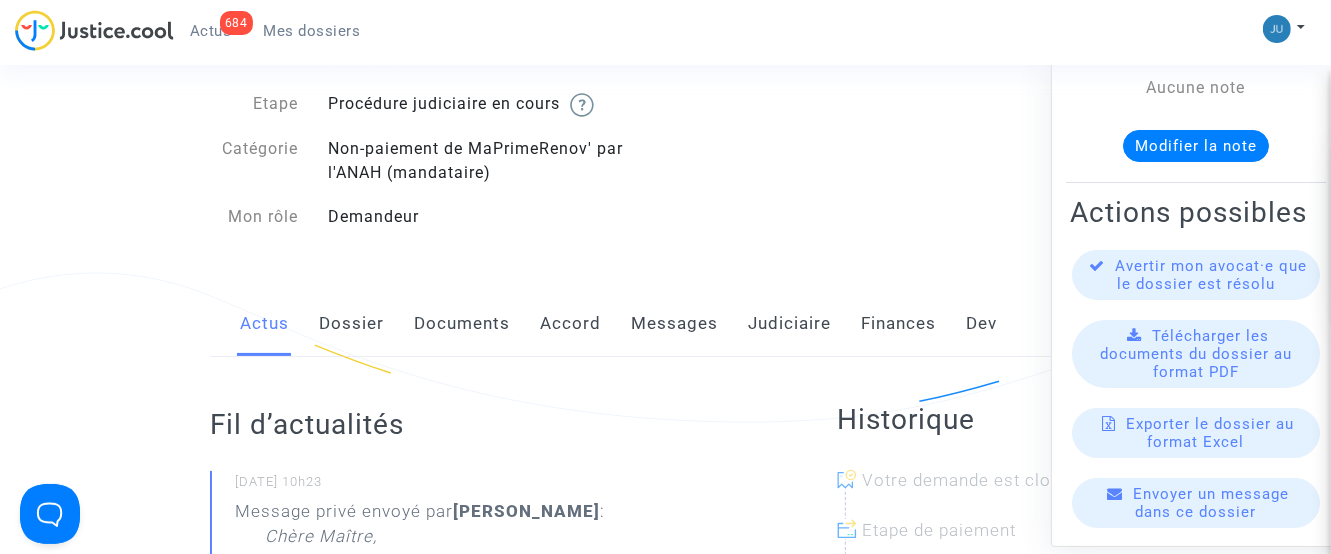 scroll, scrollTop: 0, scrollLeft: 0, axis: both 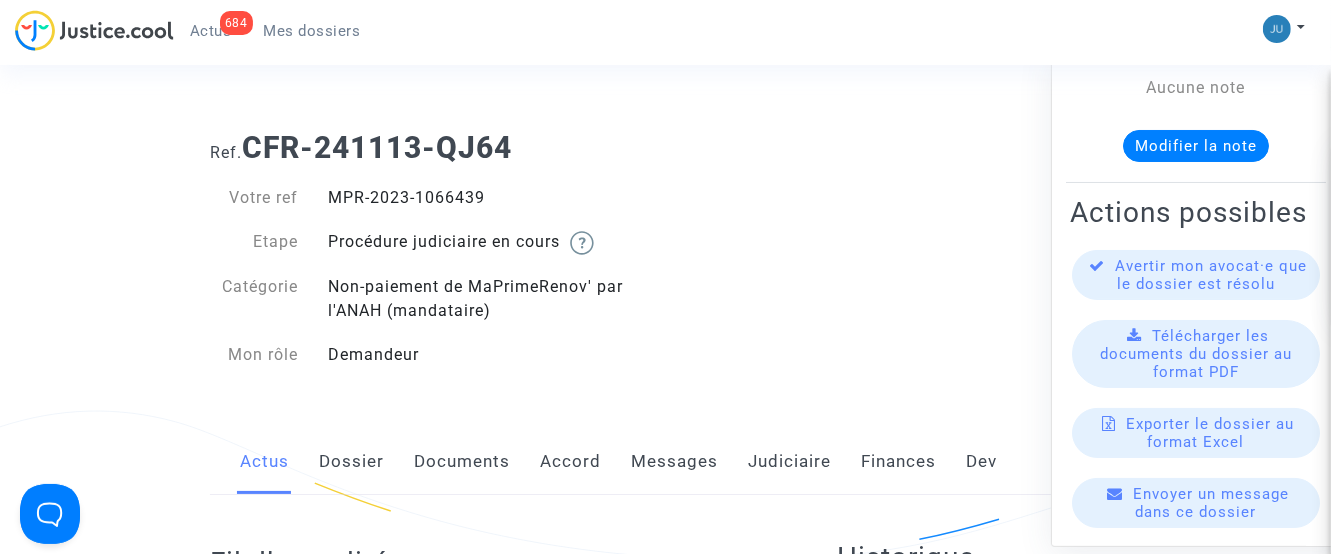 click on "Dossier" 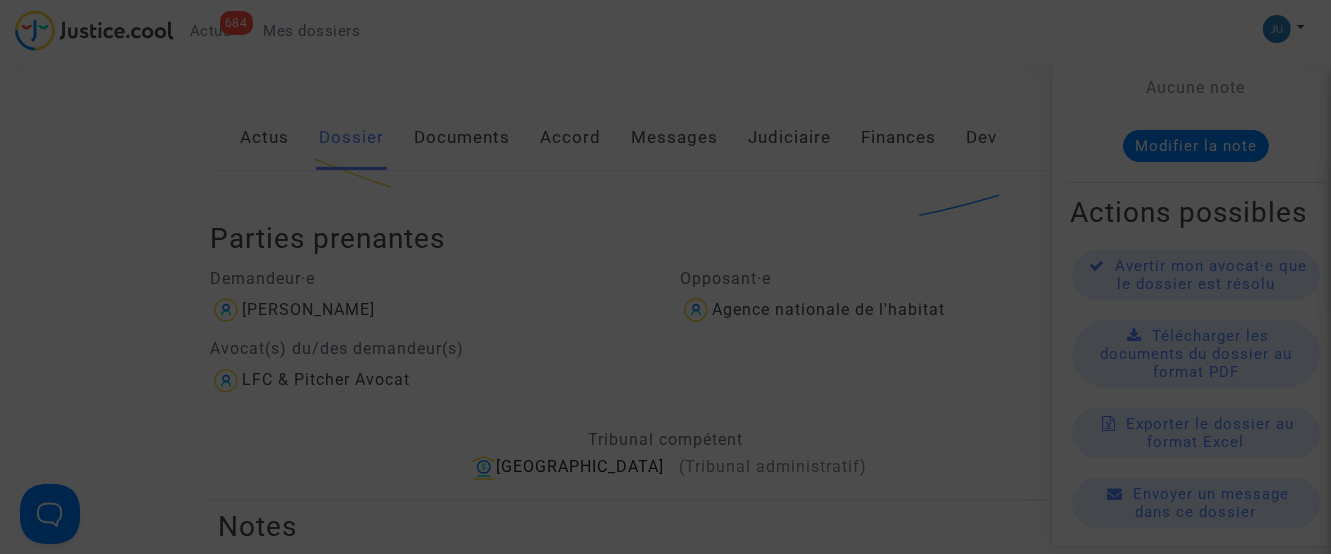scroll, scrollTop: 200, scrollLeft: 0, axis: vertical 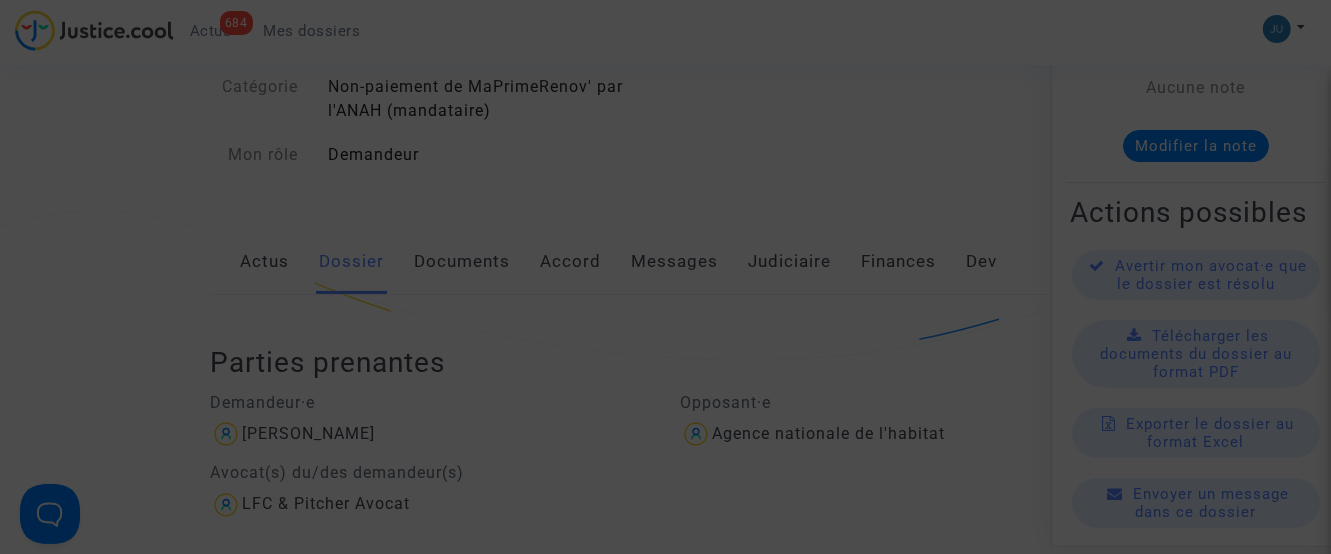 click at bounding box center [665, 277] 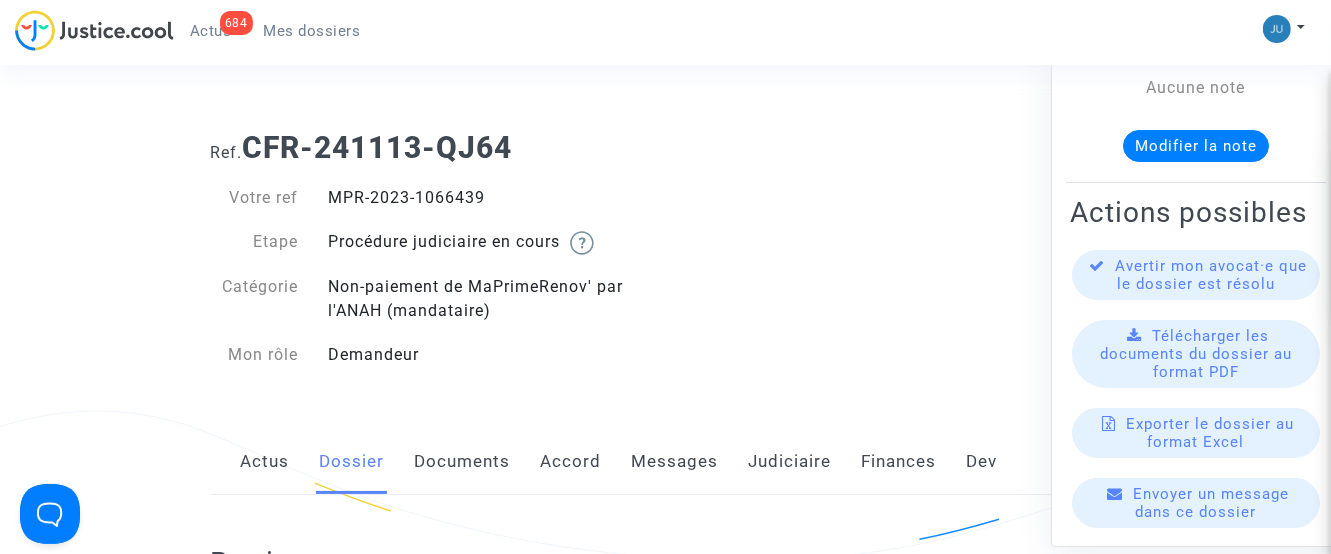 scroll, scrollTop: 200, scrollLeft: 0, axis: vertical 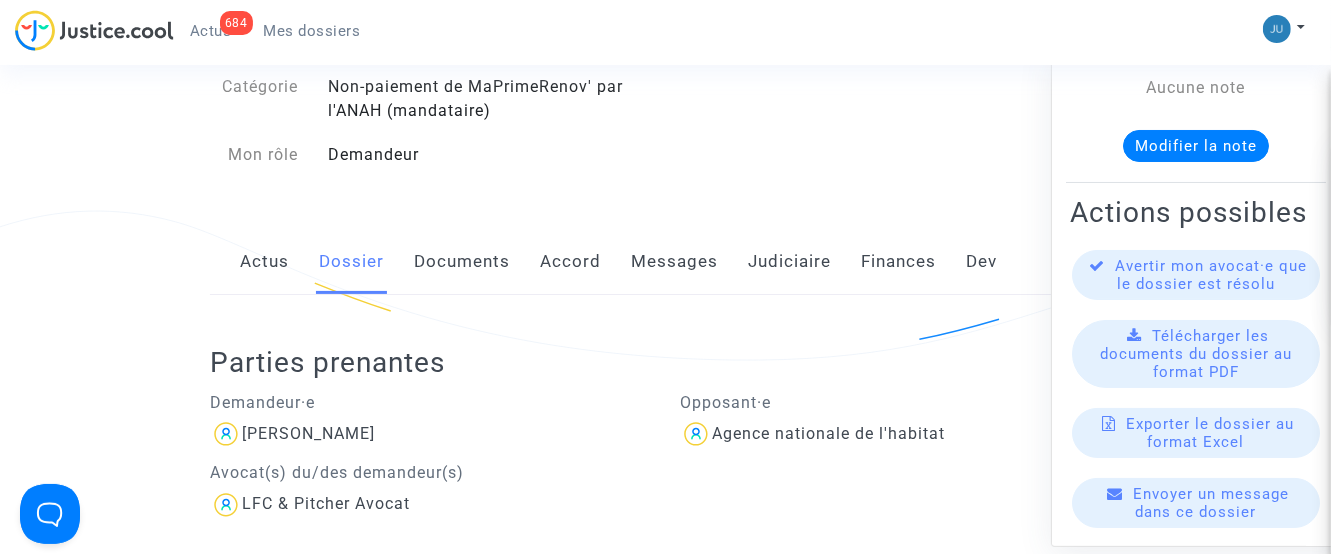click on "Messages" 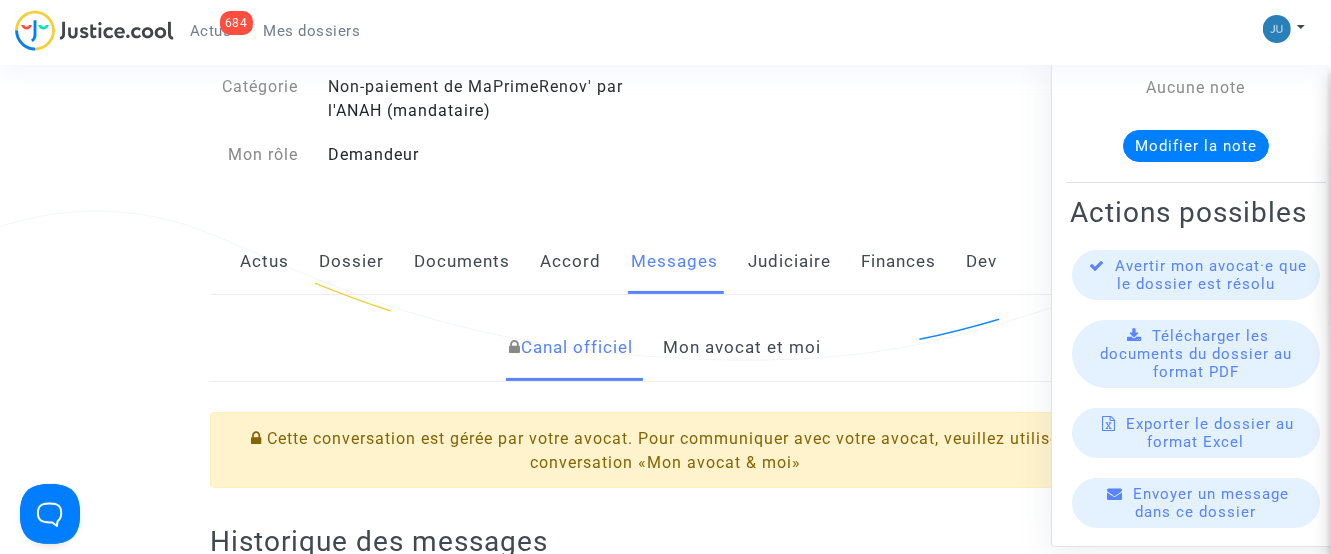 click on "Mon avocat et moi" 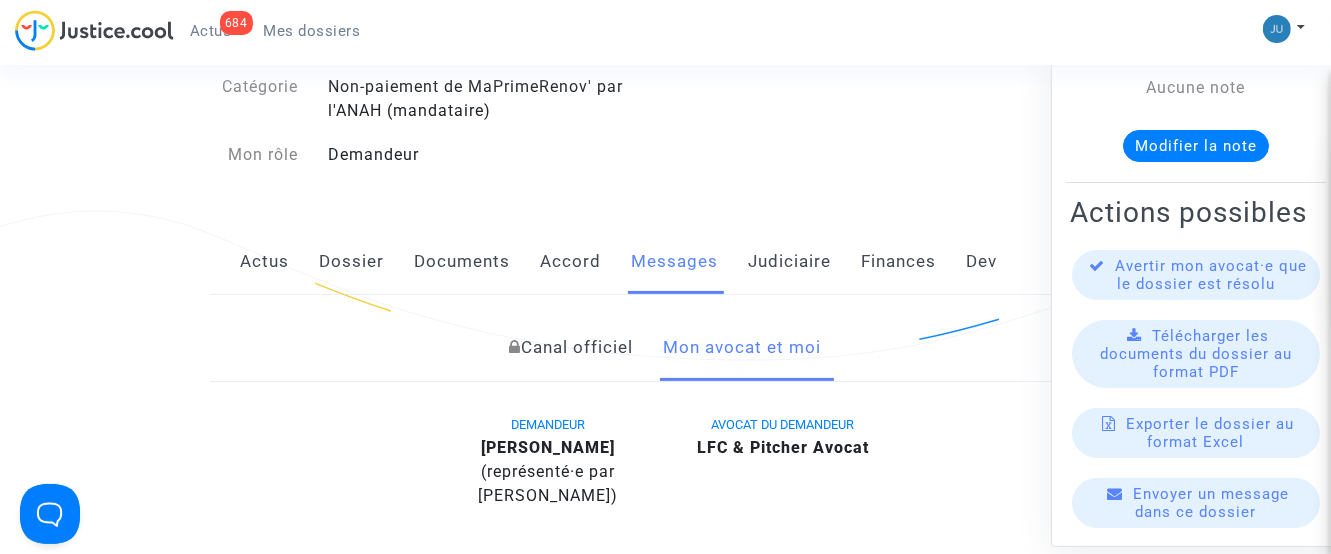 scroll, scrollTop: 600, scrollLeft: 0, axis: vertical 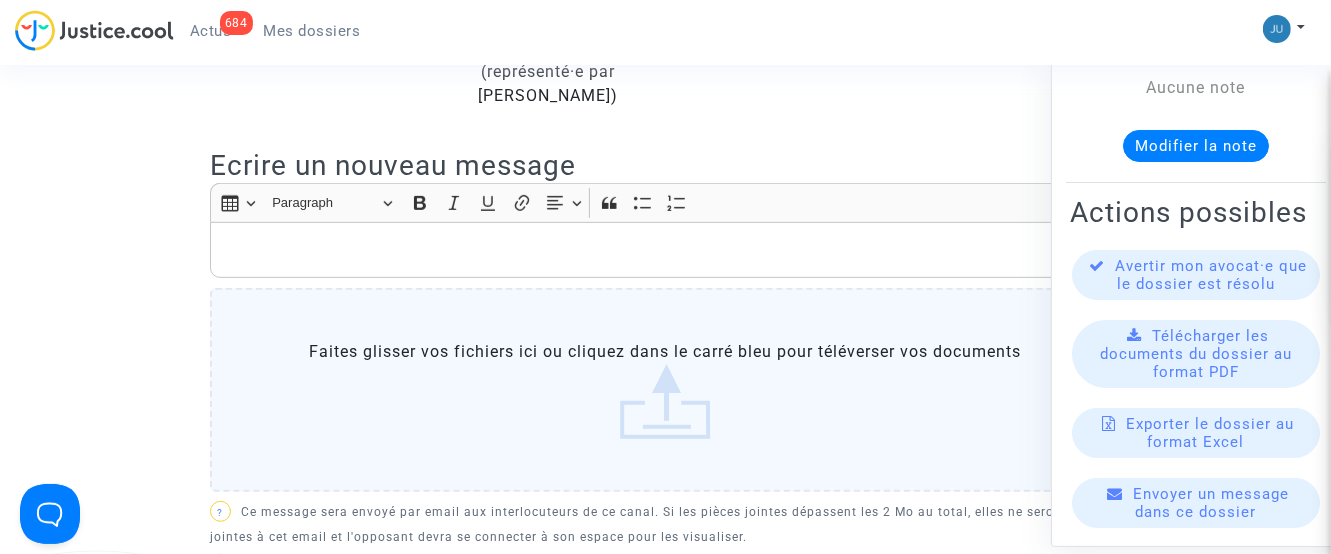click 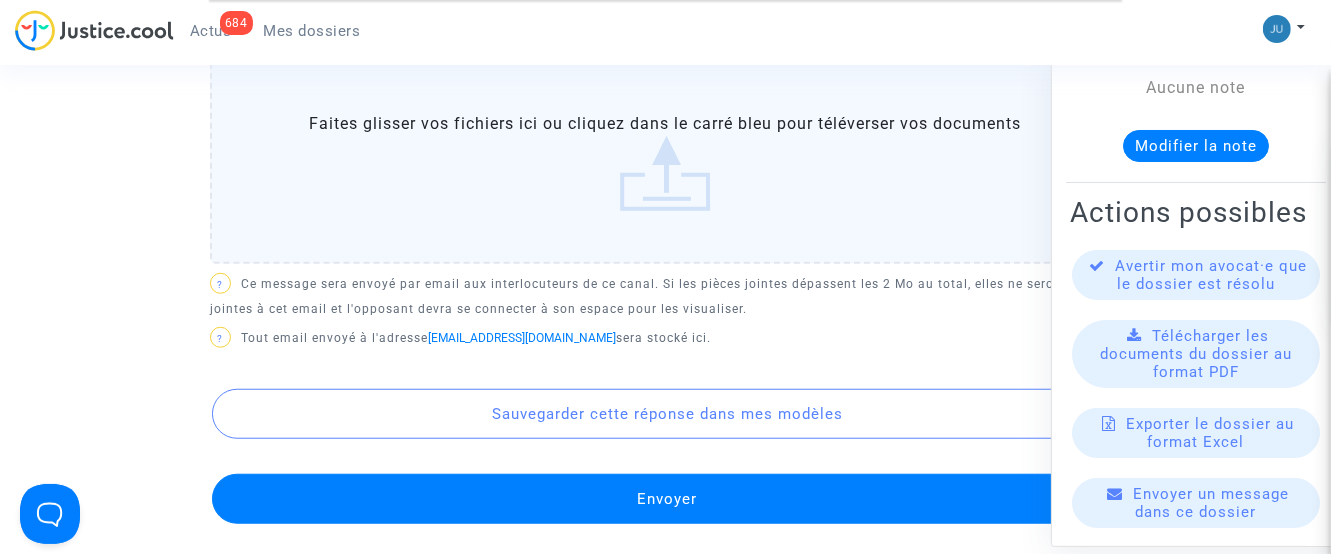 click on "Faites glisser vos fichiers ici ou cliquez dans le carré bleu pour téléverser vos documents" 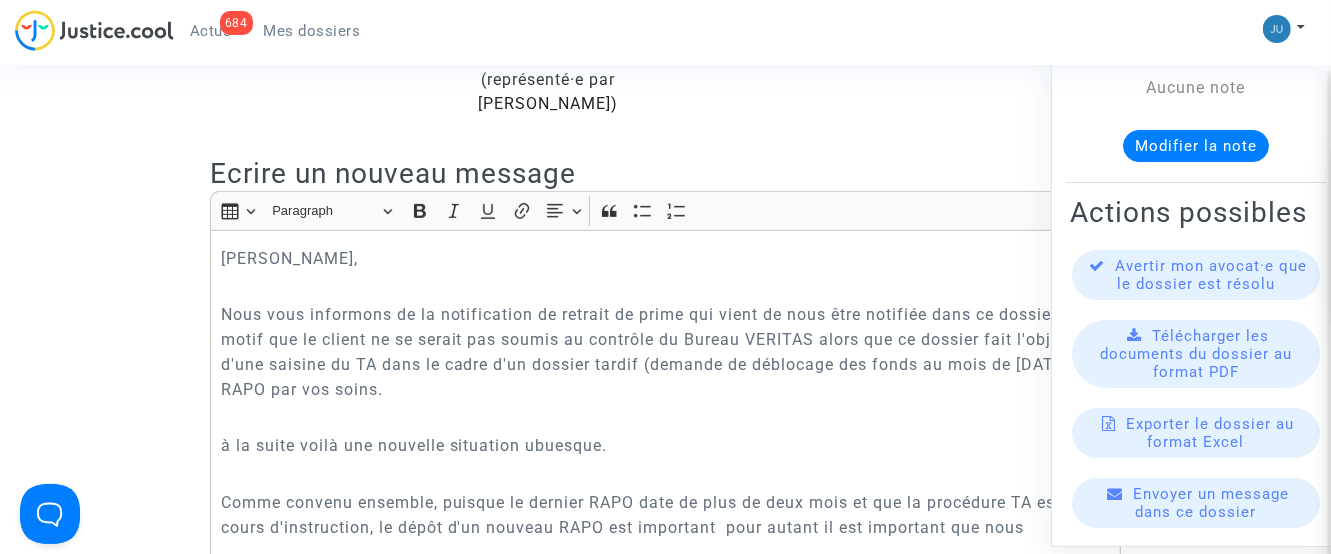 scroll, scrollTop: 624, scrollLeft: 0, axis: vertical 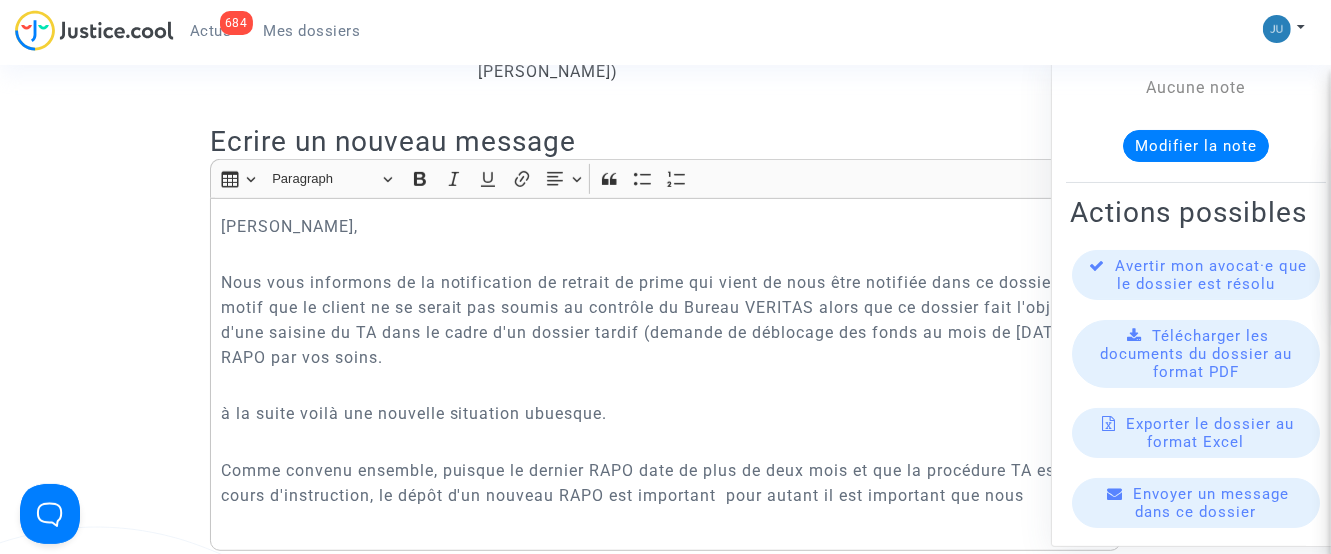 click on "Nous vous informons de la notification de retrait de prime qui vient de nous être notifiée dans ce dossier au motif que le client ne se serait pas soumis au contrôle du Bureau VERITAS alors que ce dossier fait l'objet d'une saisine du TA dans le cadre d'un dossier tardif (demande de déblocage des fonds au mois de [DATE] puis RAPO par vos soins." 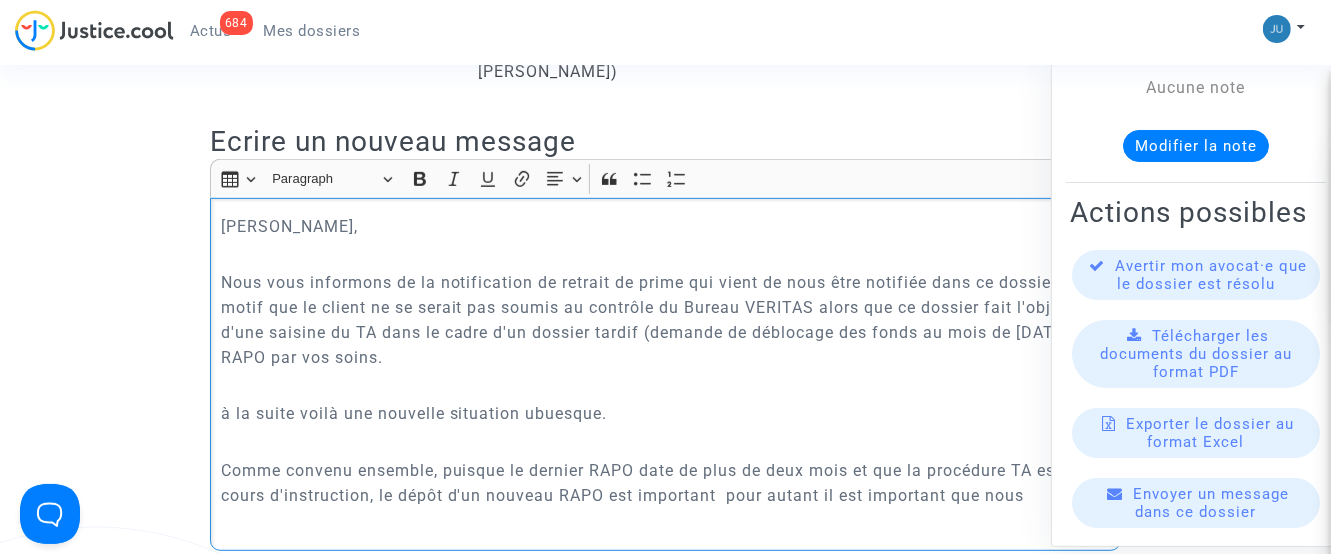 click on "Nous vous informons de la notification de retrait de prime qui vient de nous être notifiée dans ce dossier au motif que le client ne se serait pas soumis au contrôle du Bureau VERITAS alors que ce dossier fait l'objet d'une saisine du TA dans le cadre d'un dossier tardif (demande de déblocage des fonds au mois de [DATE] puis RAPO par vos soins." 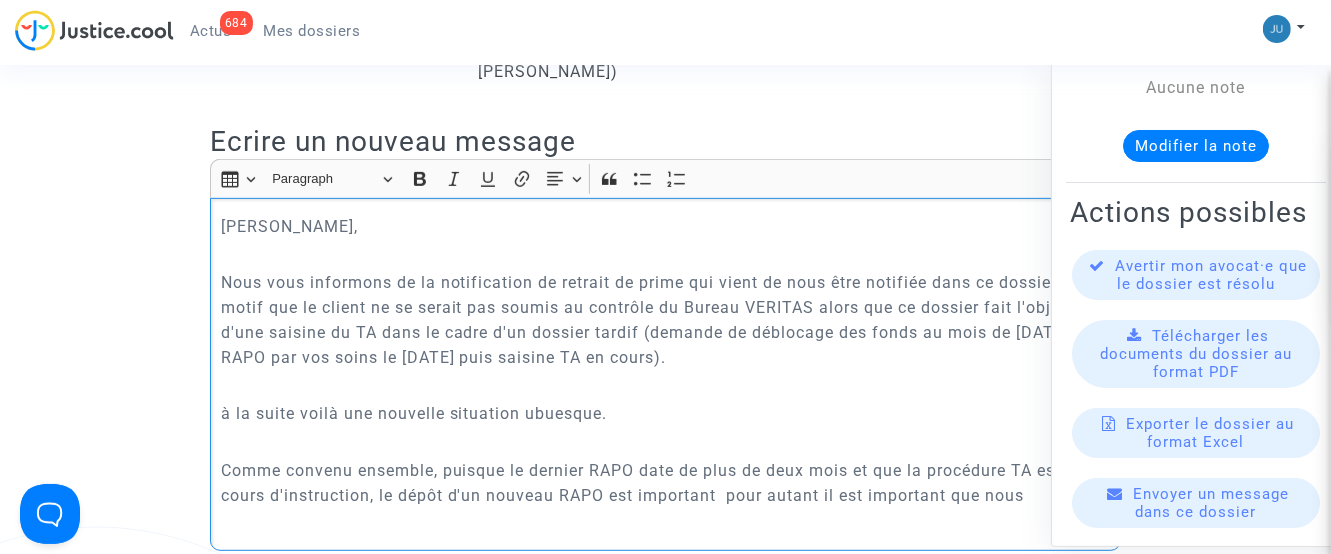 drag, startPoint x: 307, startPoint y: 408, endPoint x: 155, endPoint y: 414, distance: 152.11838 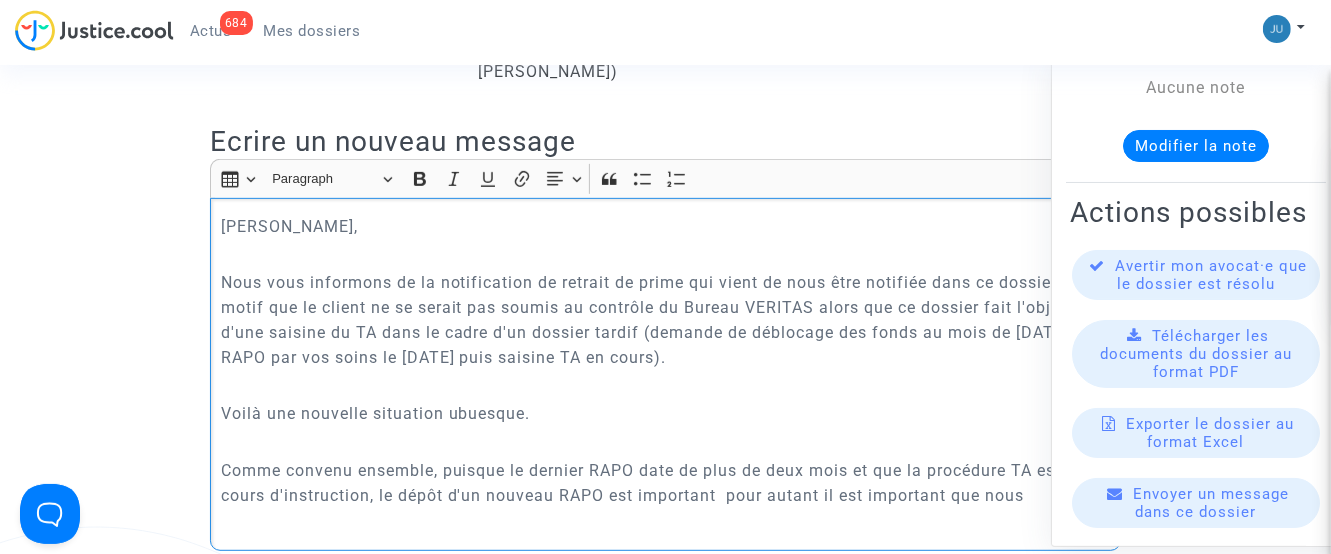 click on "Comme convenu ensemble, puisque le dernier RAPO date de plus de deux mois et que la procédure TA est en cours d'instruction, le dépôt d'un nouveau RAPO est important  pour autant il est important que nous" 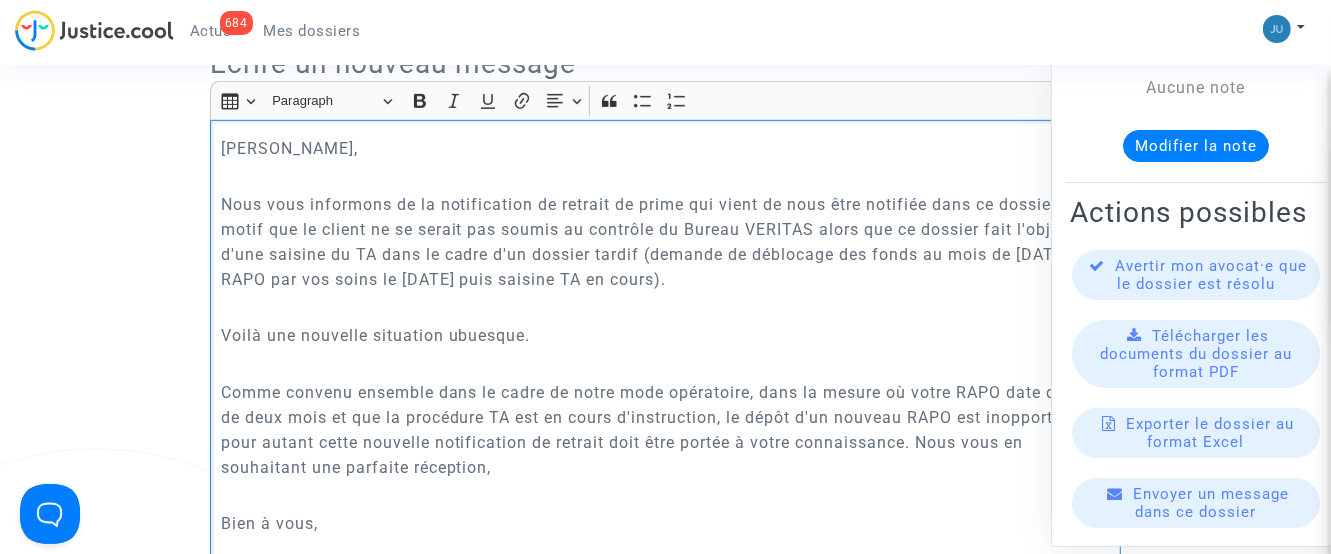 scroll, scrollTop: 758, scrollLeft: 0, axis: vertical 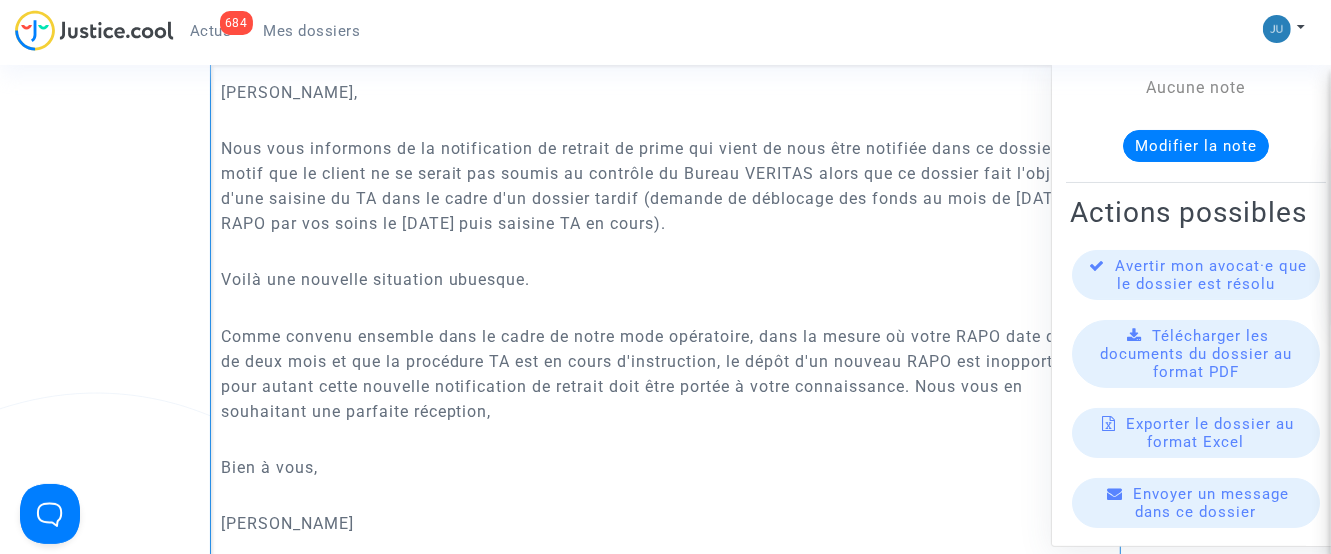 drag, startPoint x: 225, startPoint y: 88, endPoint x: 485, endPoint y: 517, distance: 501.6383 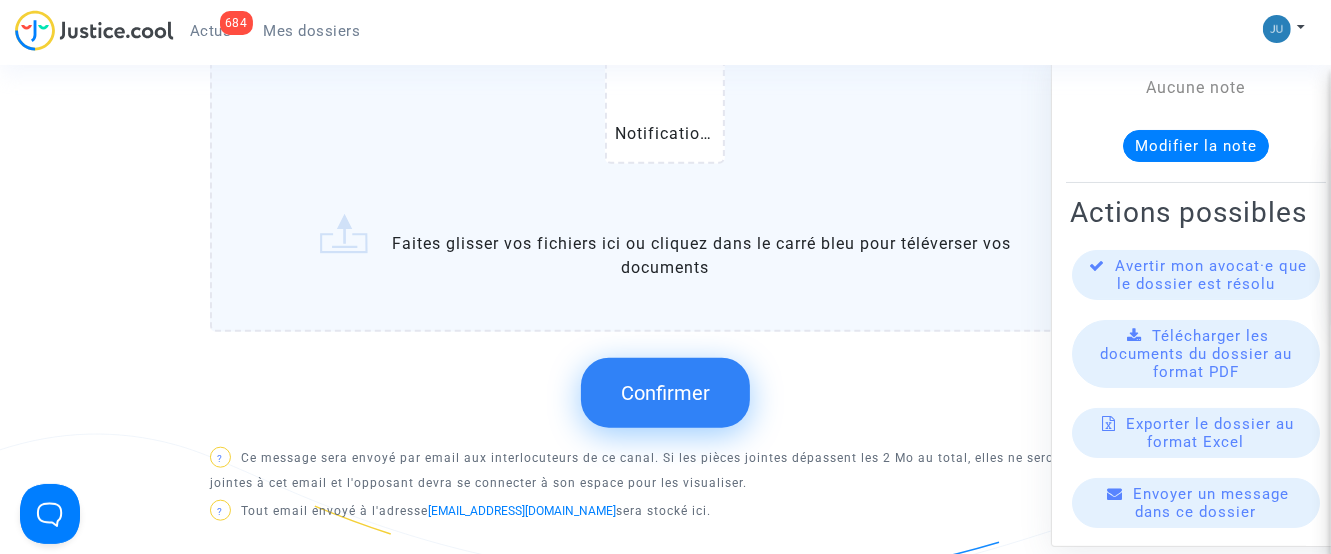 scroll, scrollTop: 1558, scrollLeft: 0, axis: vertical 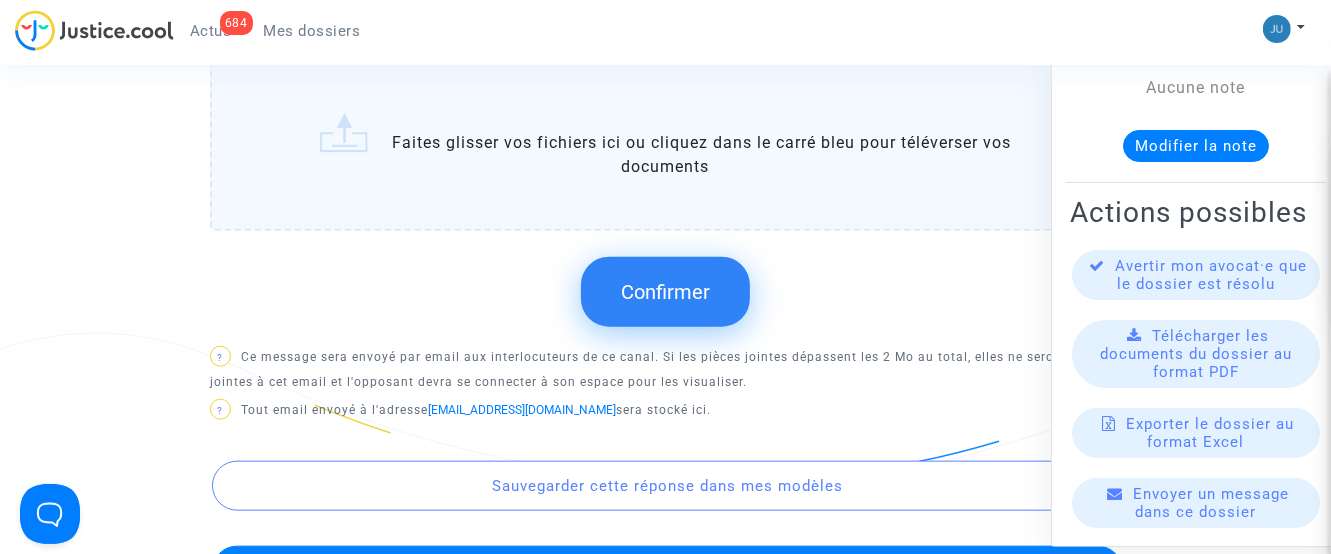 click on "Confirmer" 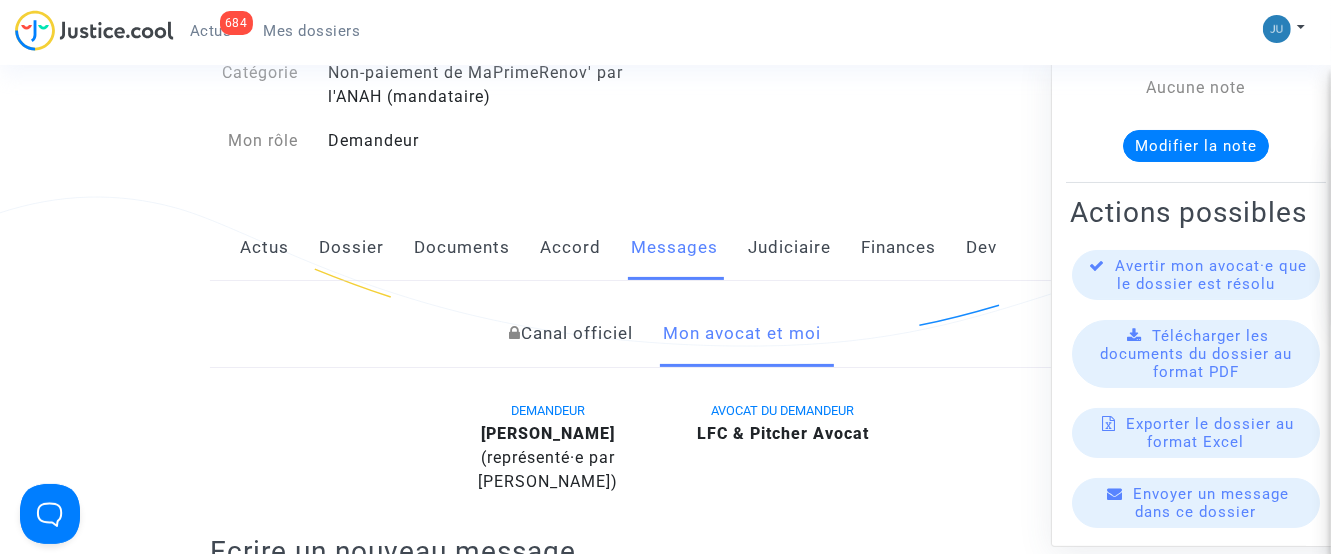 scroll, scrollTop: 100, scrollLeft: 0, axis: vertical 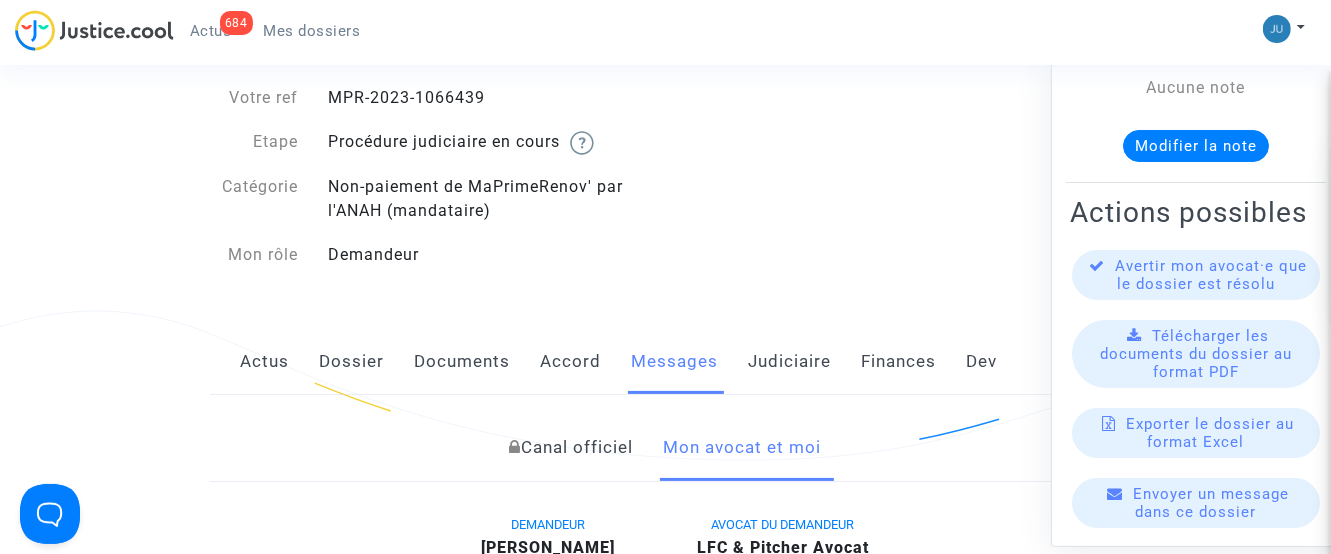 drag, startPoint x: 512, startPoint y: 86, endPoint x: 310, endPoint y: 97, distance: 202.29929 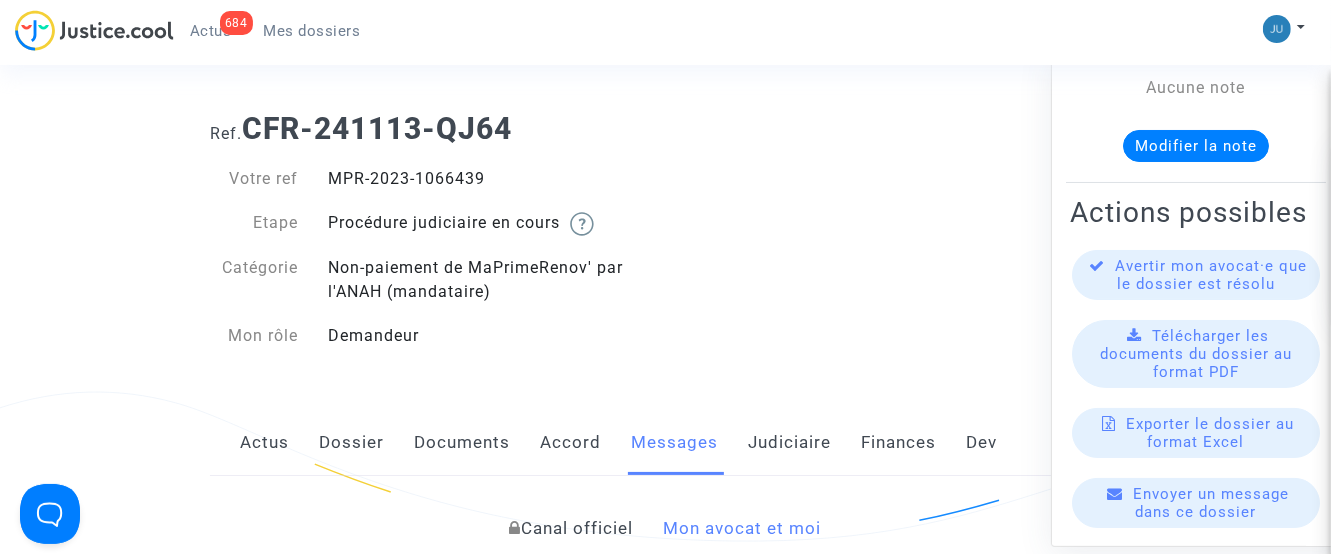 scroll, scrollTop: 0, scrollLeft: 0, axis: both 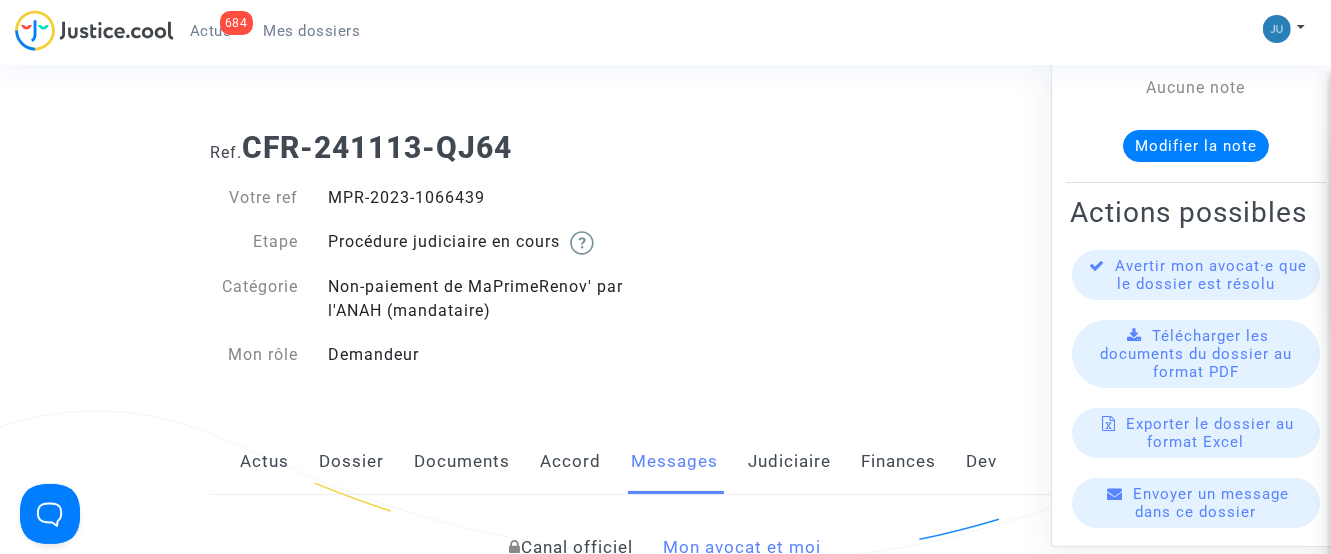 drag, startPoint x: 539, startPoint y: 147, endPoint x: 125, endPoint y: 165, distance: 414.3911 